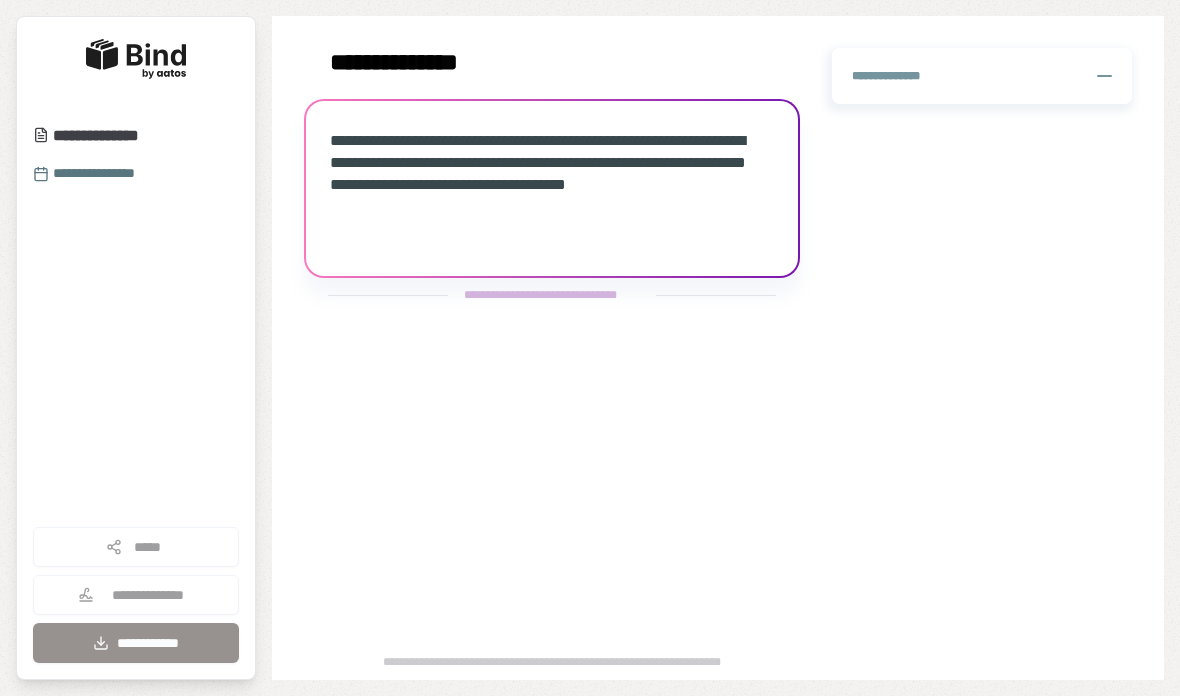 scroll, scrollTop: 0, scrollLeft: 0, axis: both 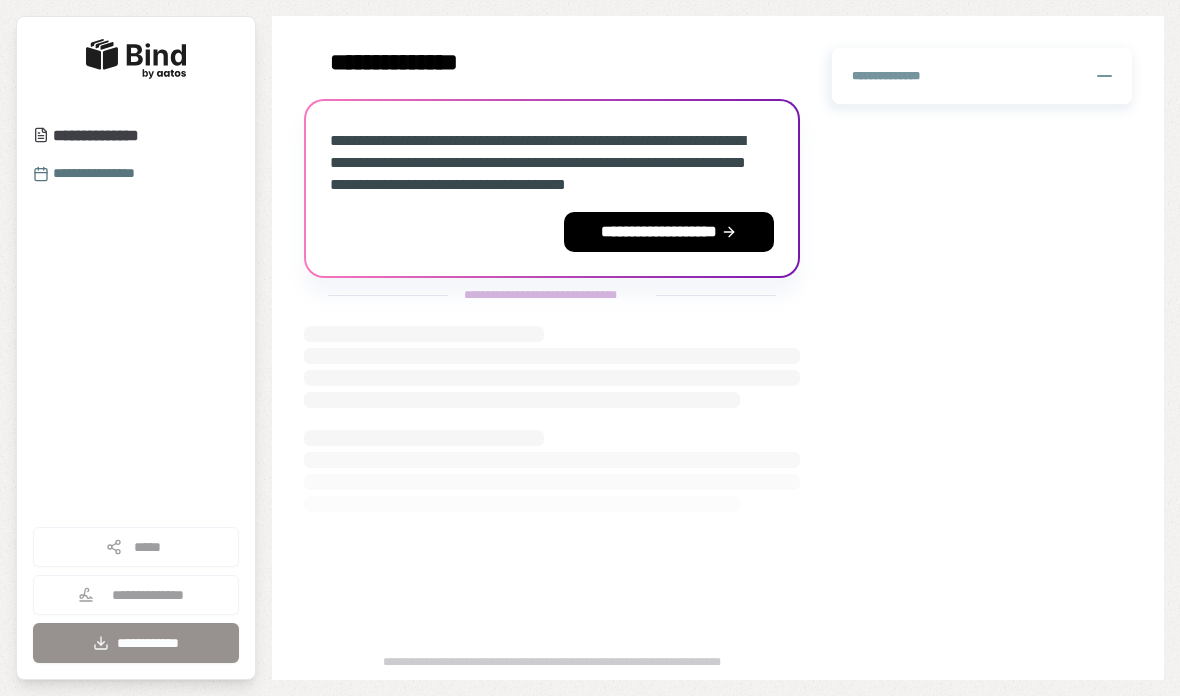 click on "**********" at bounding box center [669, 232] 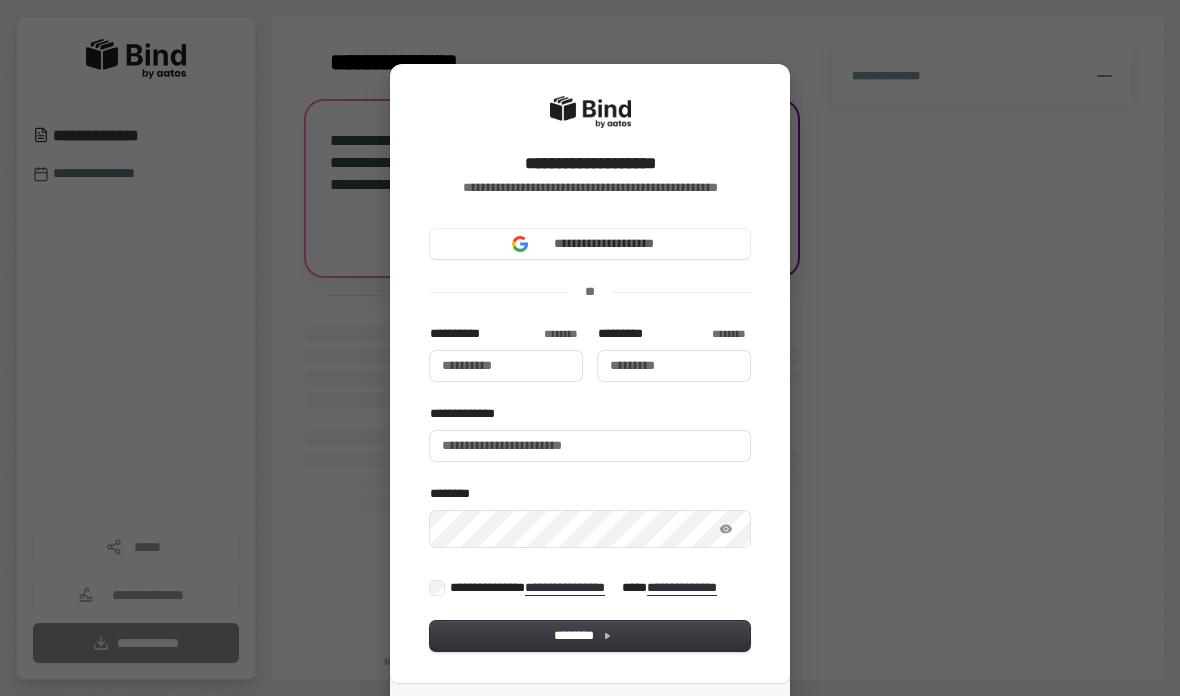 click on "**********" at bounding box center (604, 244) 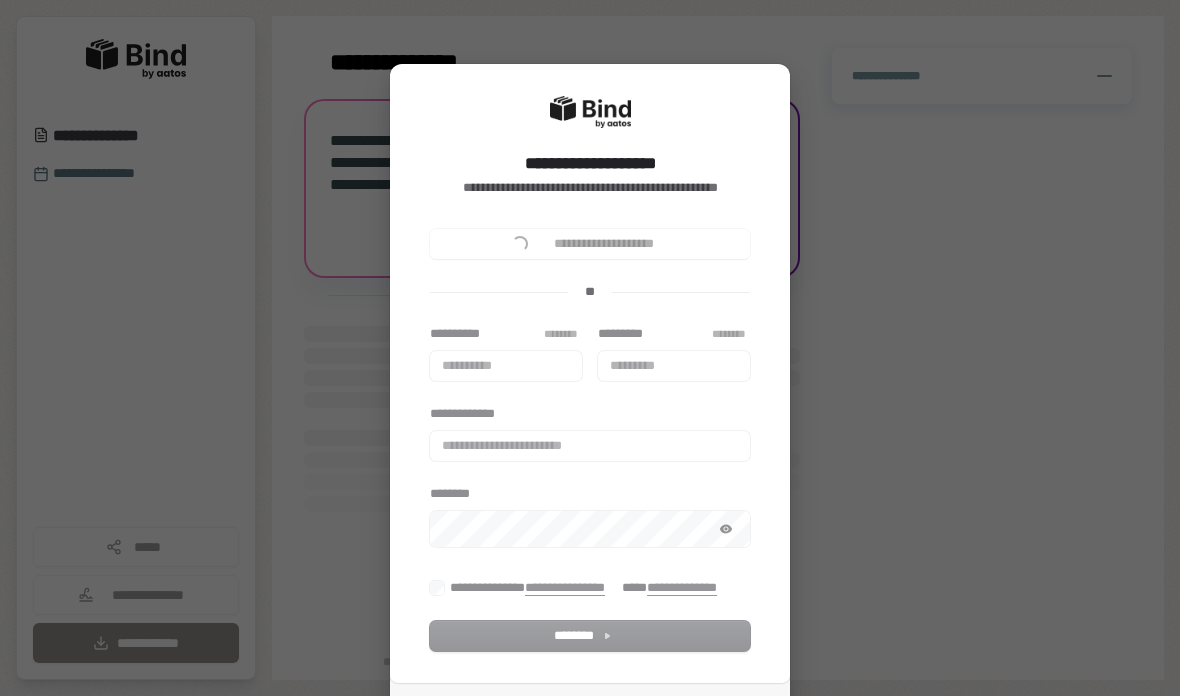 type 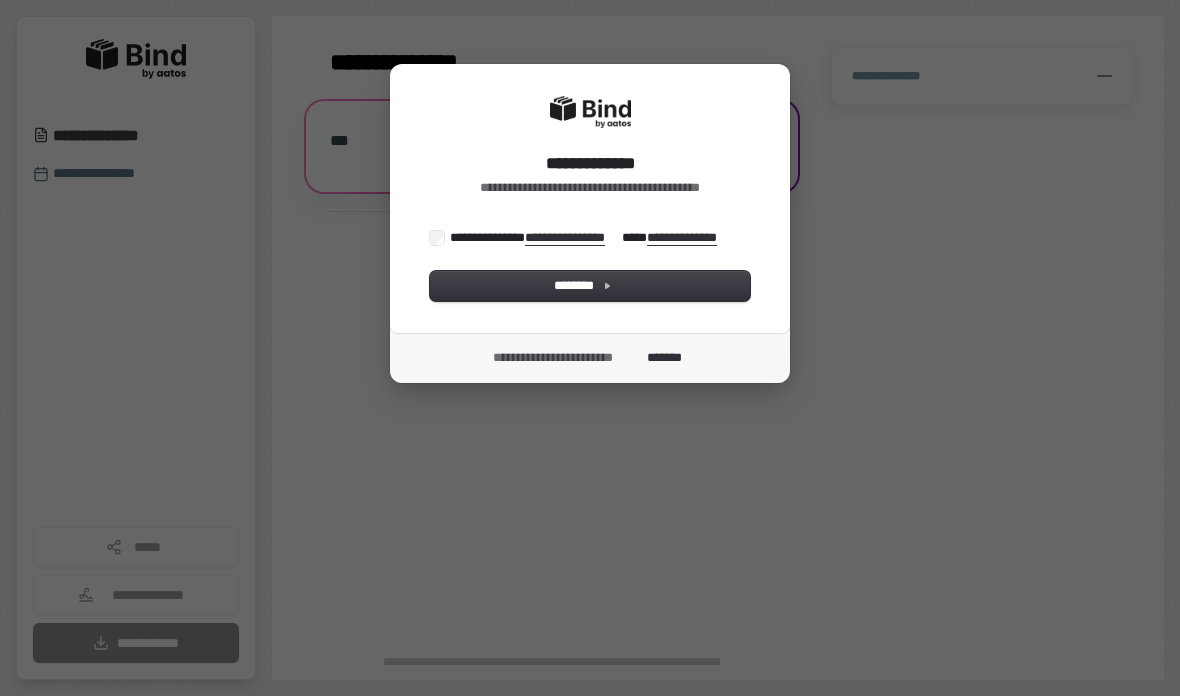 scroll, scrollTop: 0, scrollLeft: 0, axis: both 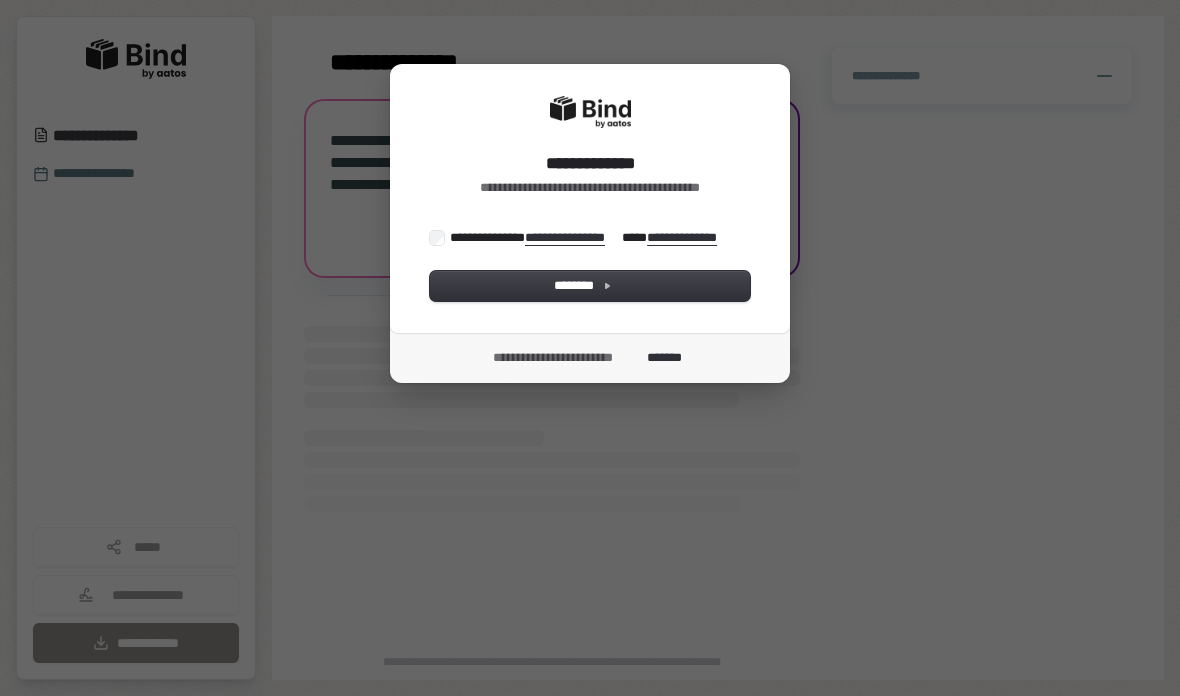 click on "********" at bounding box center (590, 286) 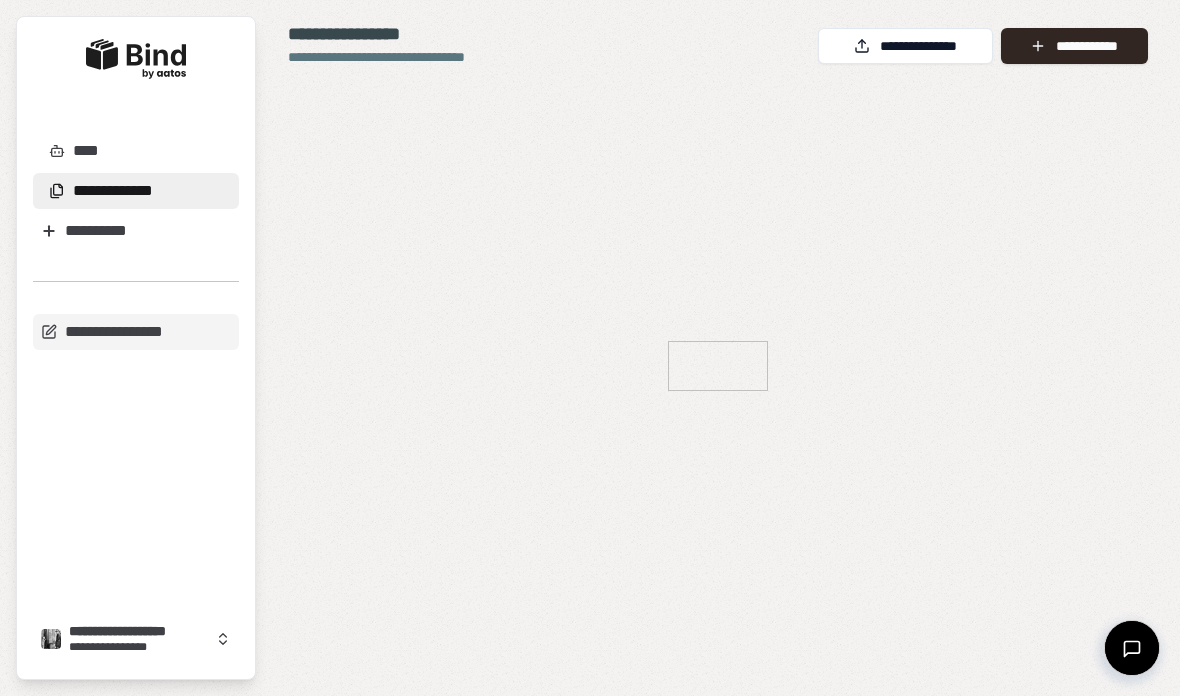 scroll, scrollTop: 0, scrollLeft: 0, axis: both 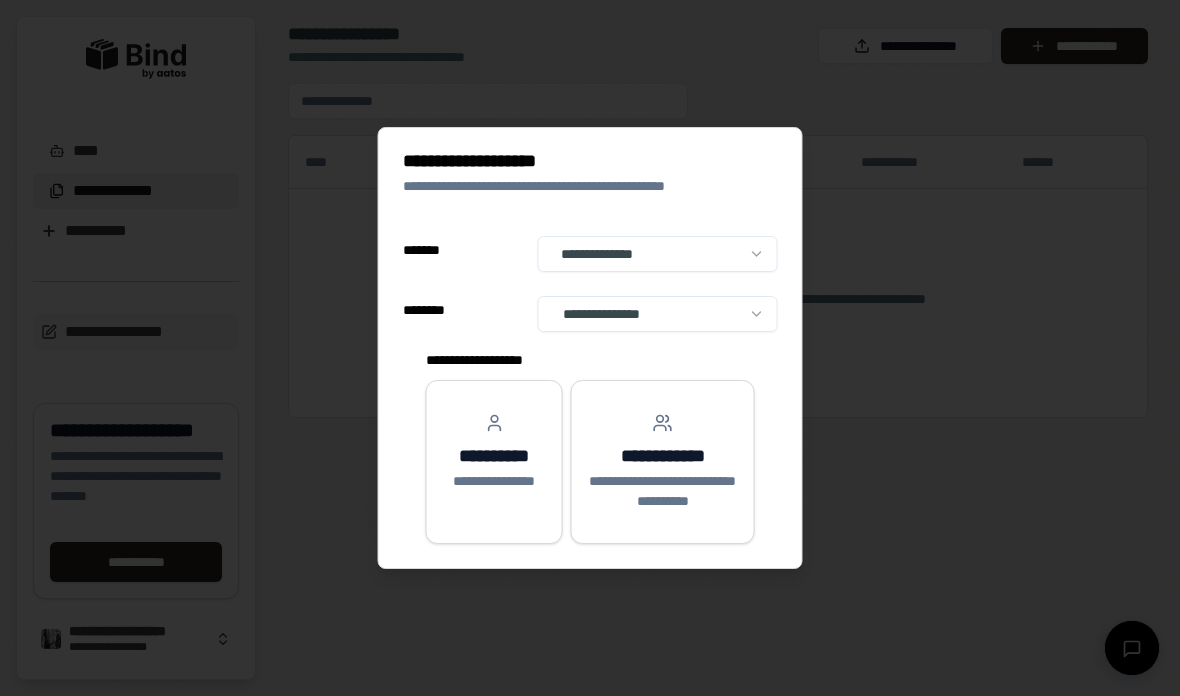 select on "**" 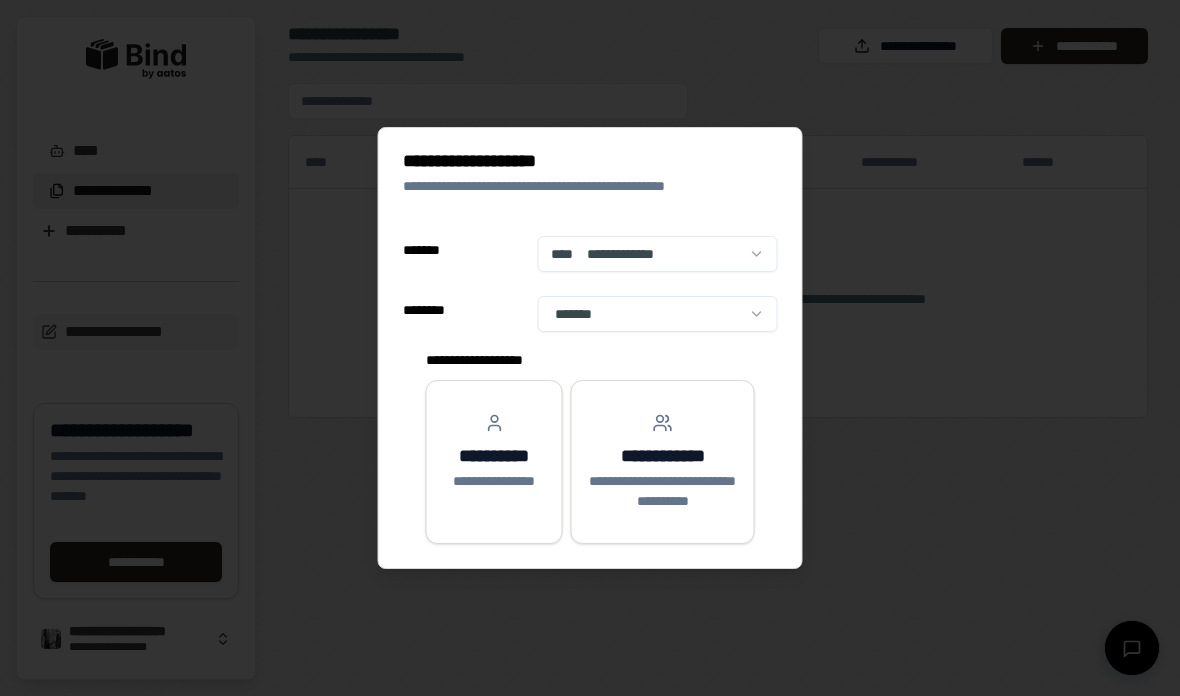 click on "**********" at bounding box center (494, 456) 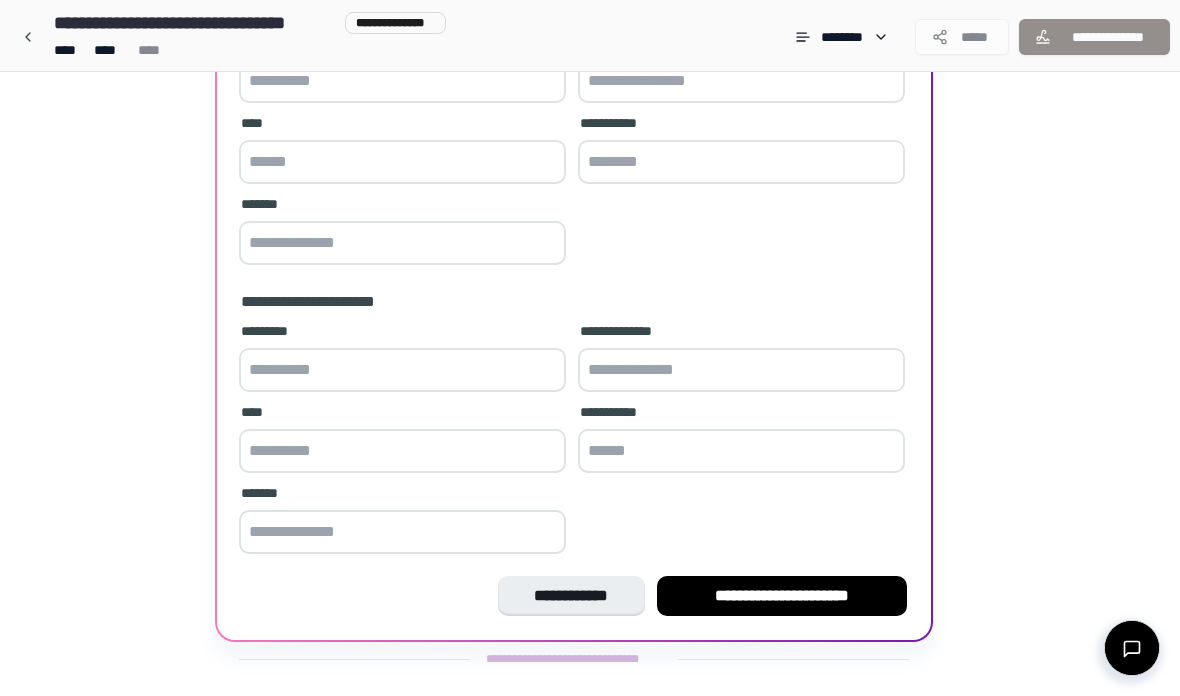 scroll, scrollTop: 0, scrollLeft: 0, axis: both 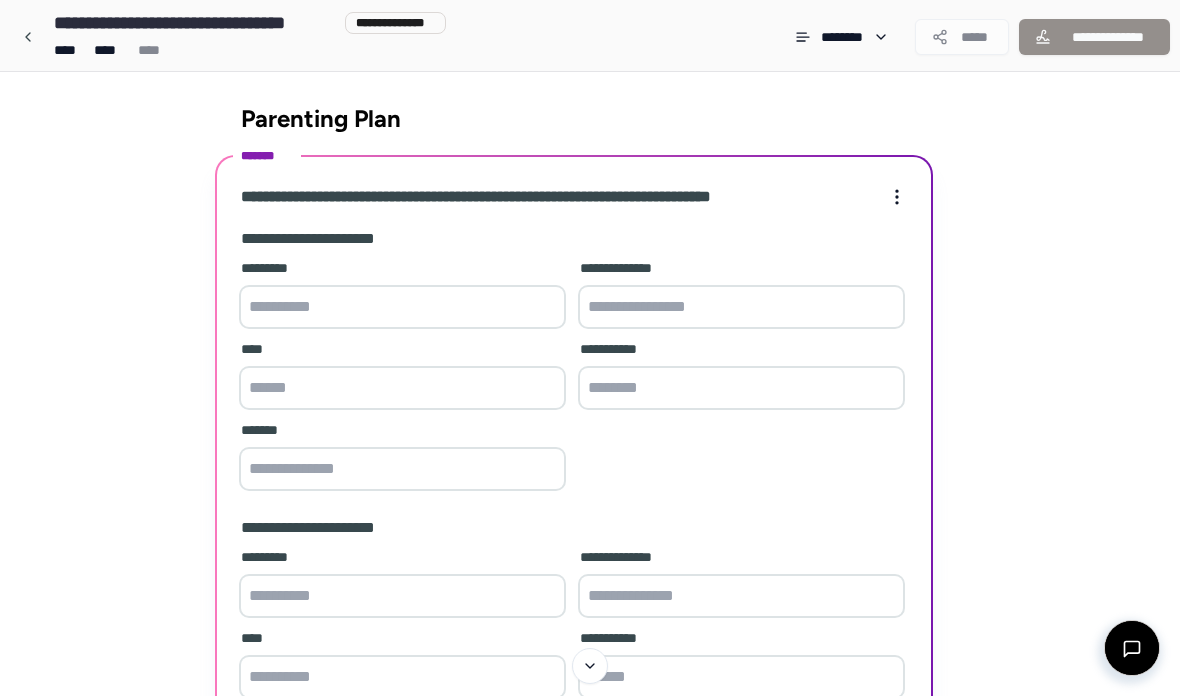 click at bounding box center (402, 307) 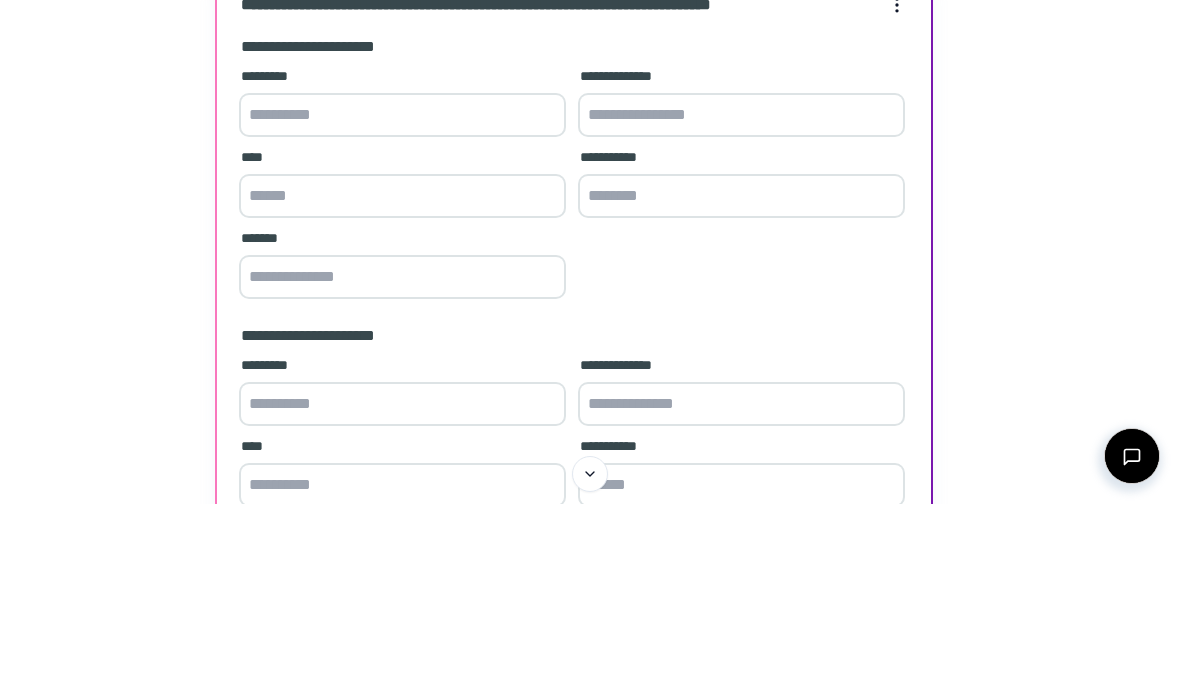type on "**********" 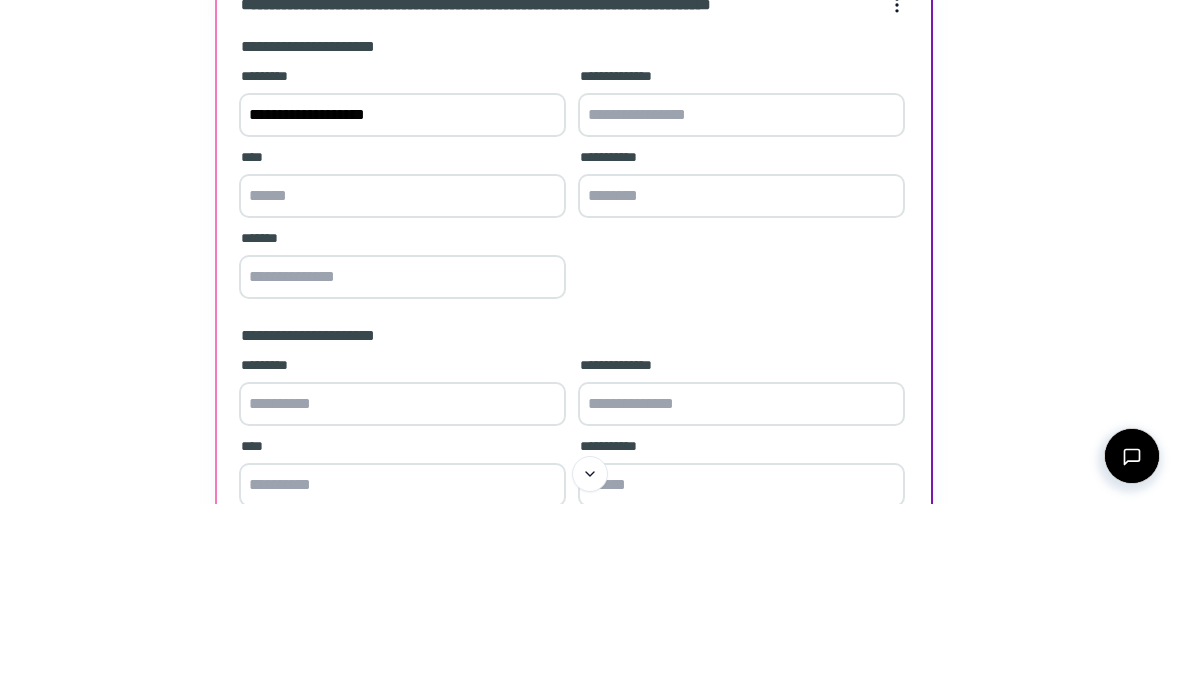 type on "**********" 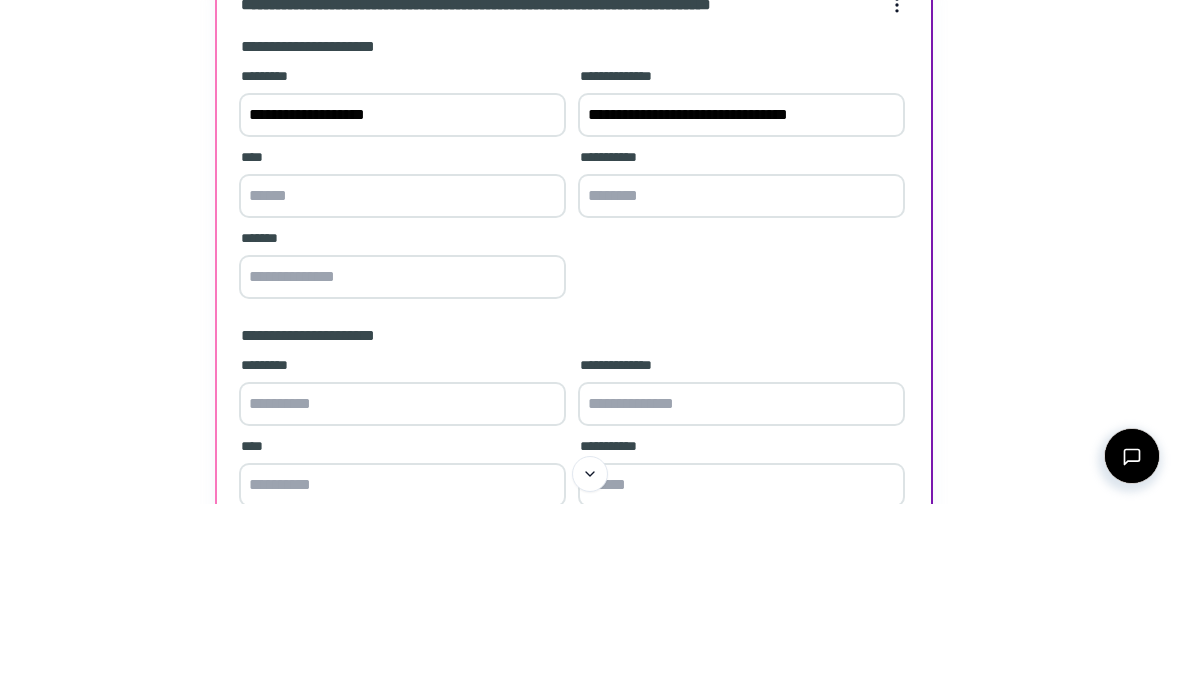 type on "**********" 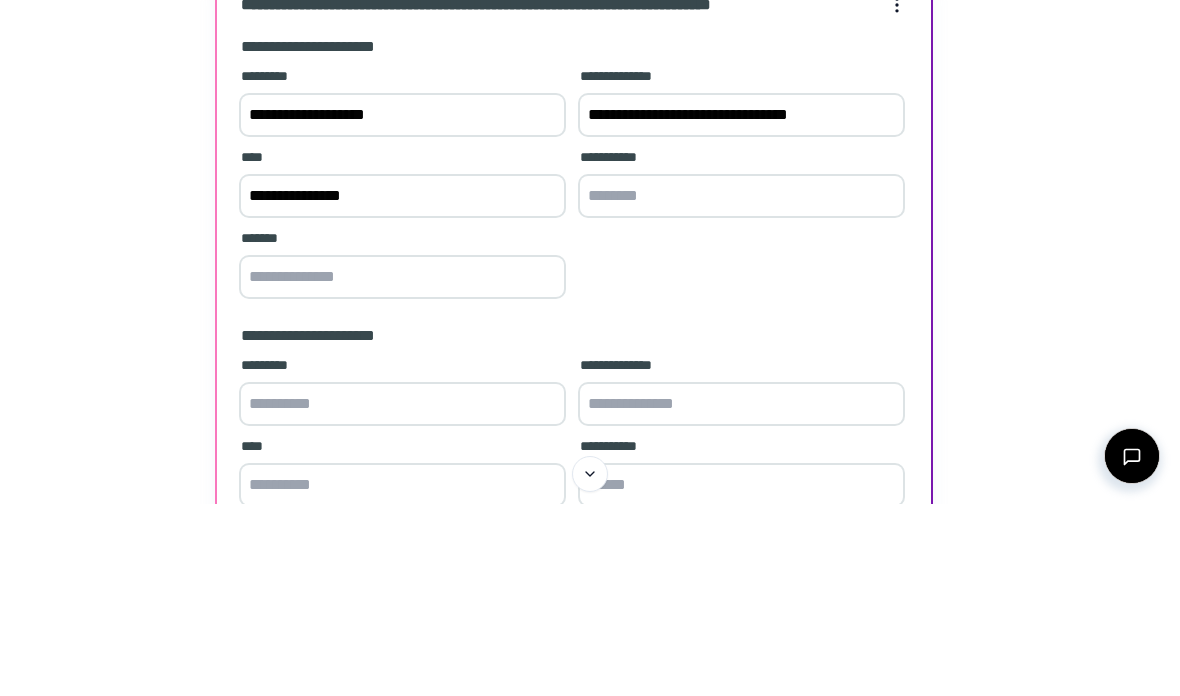 scroll, scrollTop: 192, scrollLeft: 0, axis: vertical 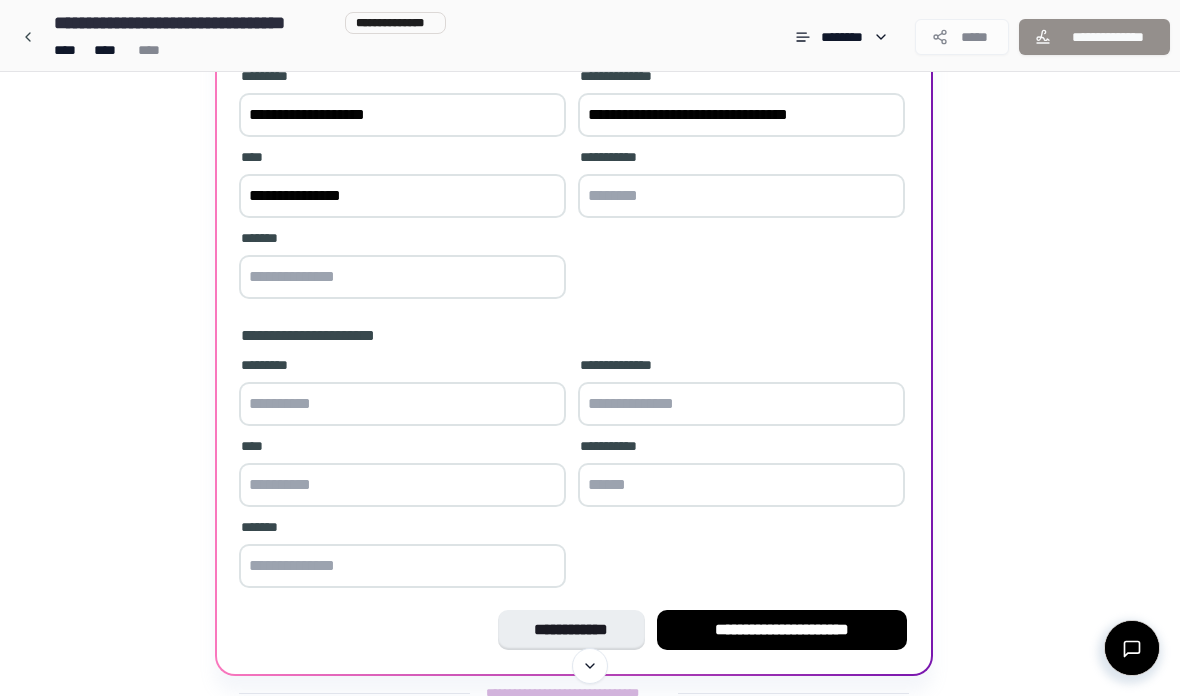 type on "*****" 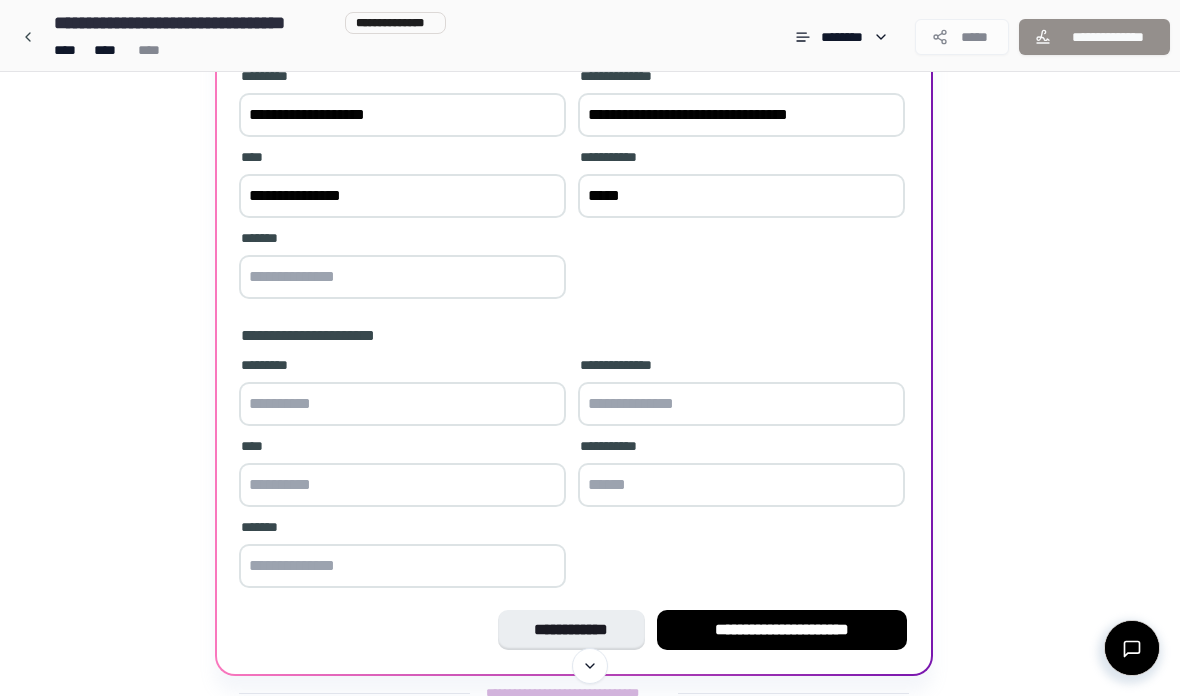 type on "**********" 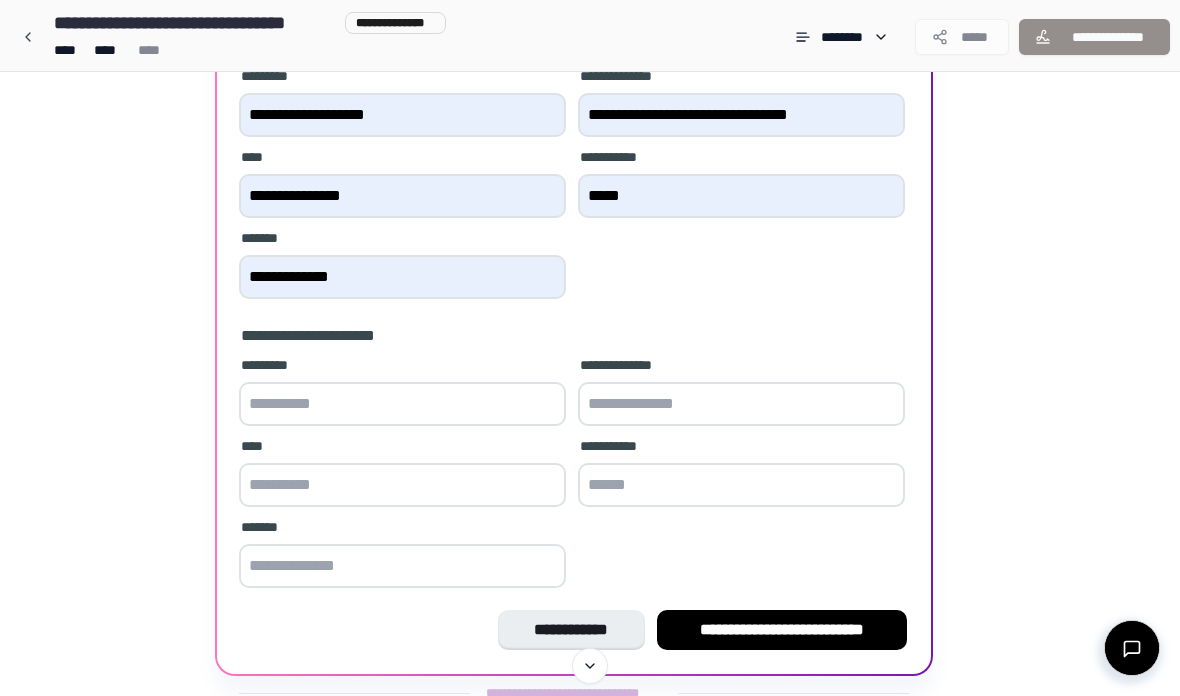 click at bounding box center [402, 404] 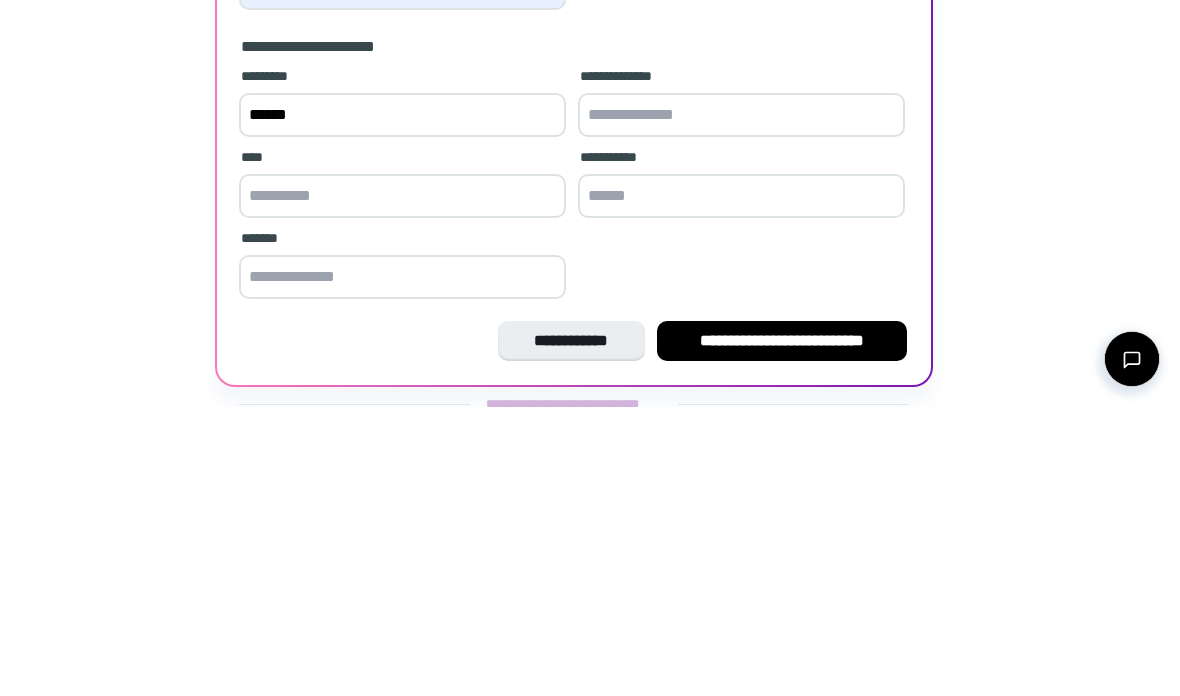 type on "******" 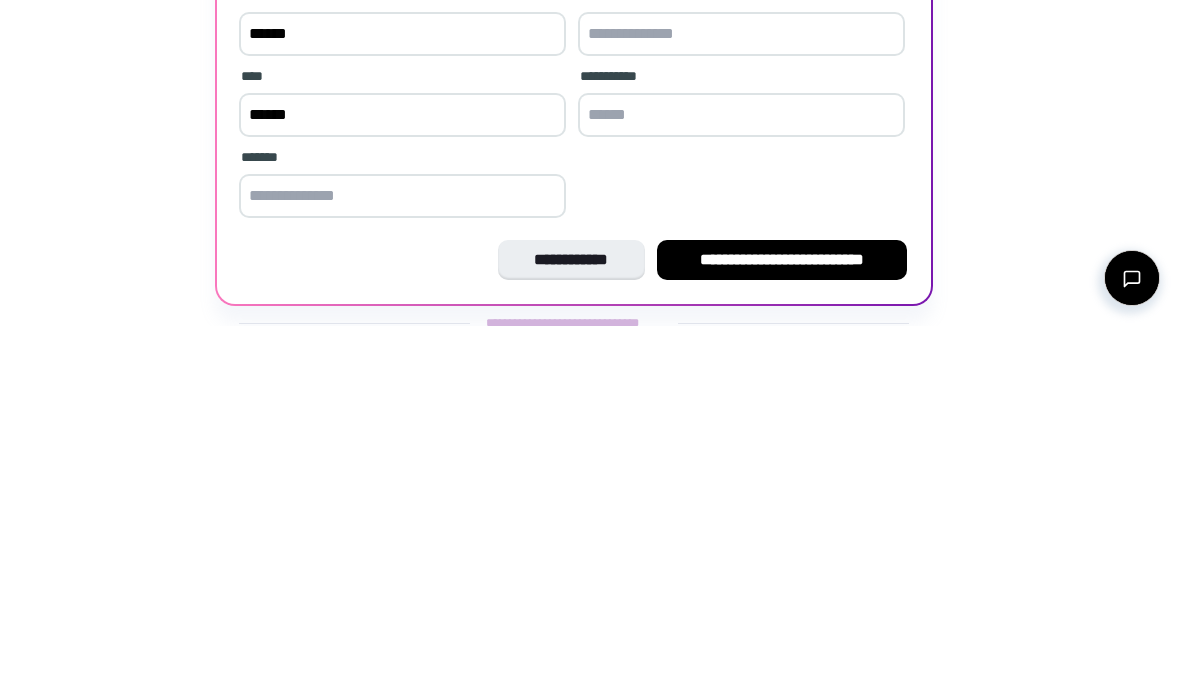 click at bounding box center [741, 404] 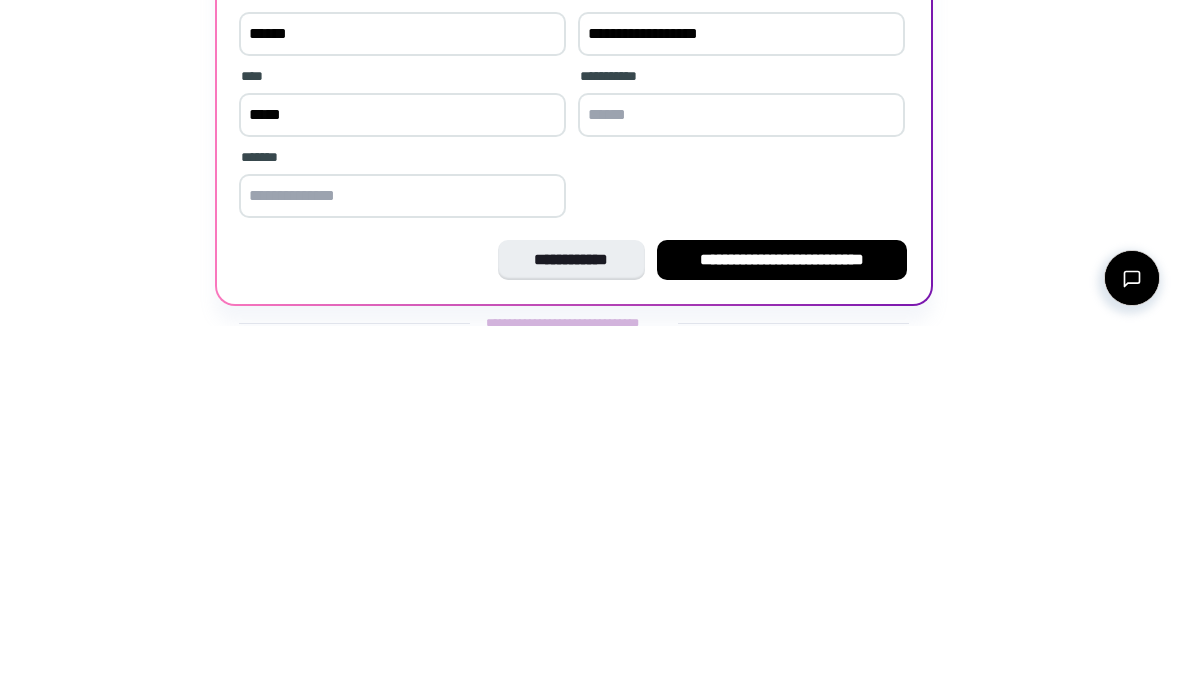 type on "**********" 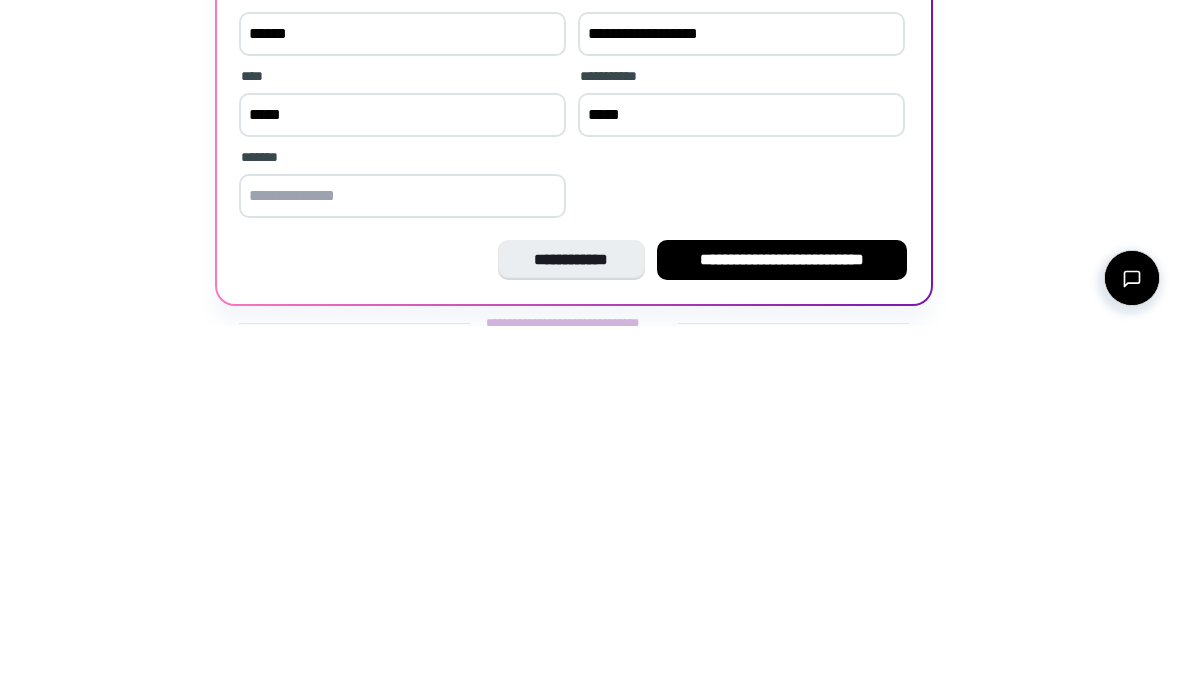 scroll, scrollTop: 250, scrollLeft: 0, axis: vertical 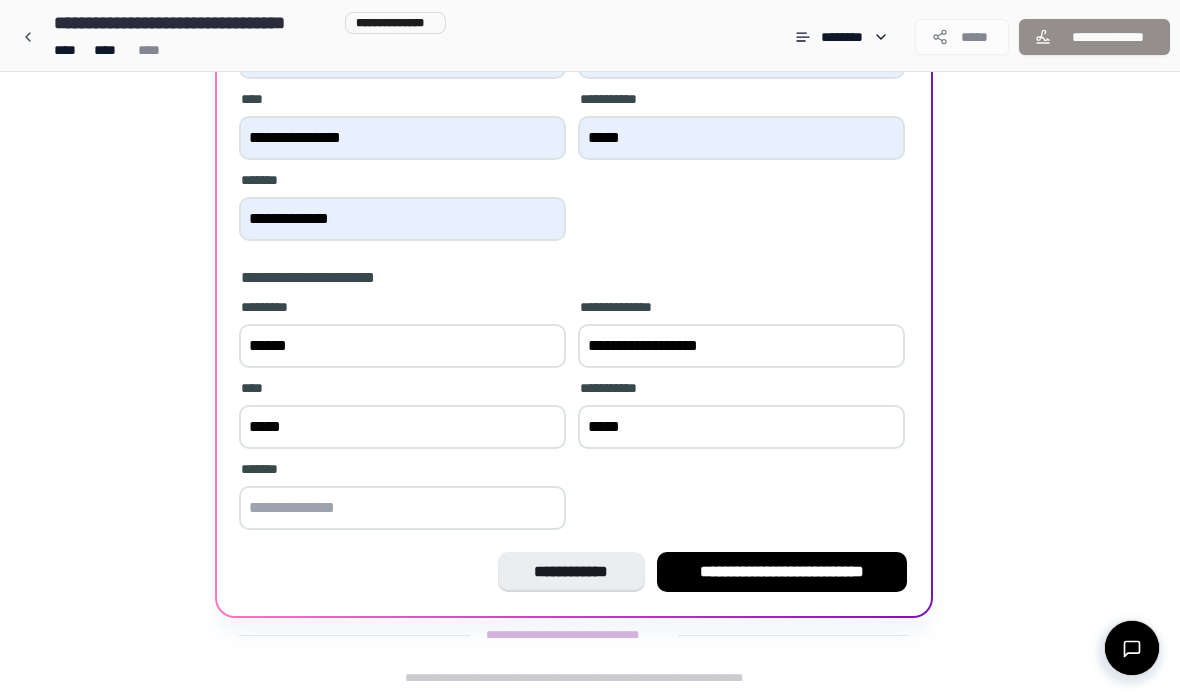 type on "*****" 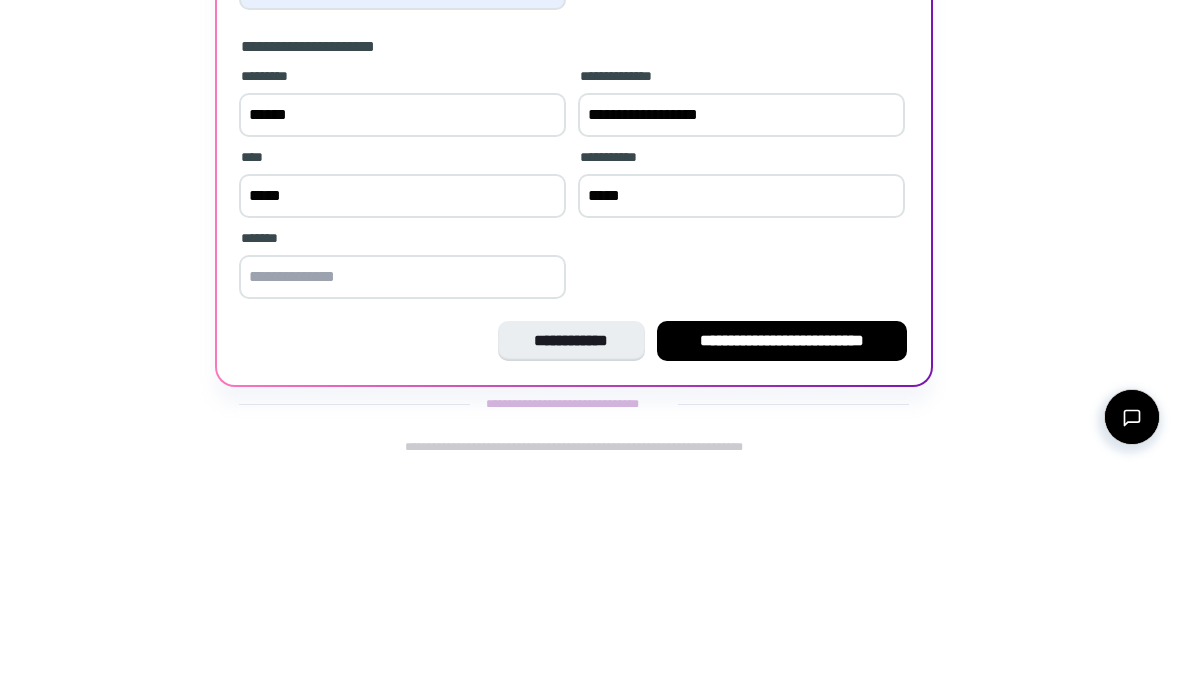 click on "******" at bounding box center (402, 346) 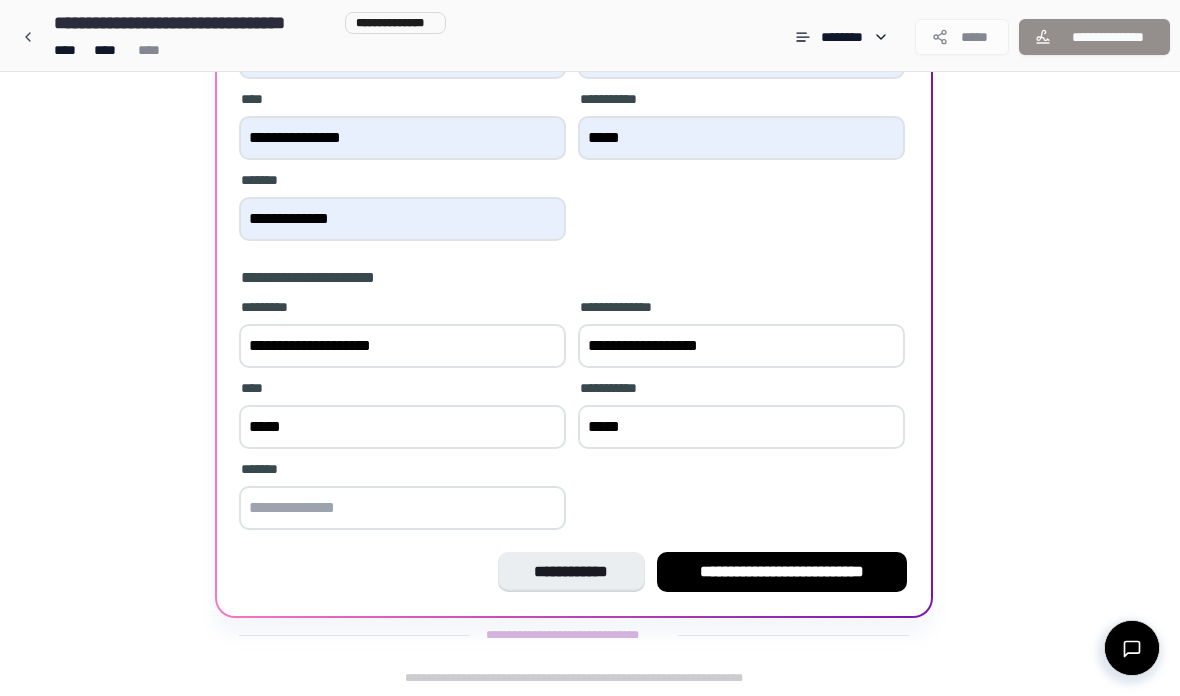 click at bounding box center [402, 508] 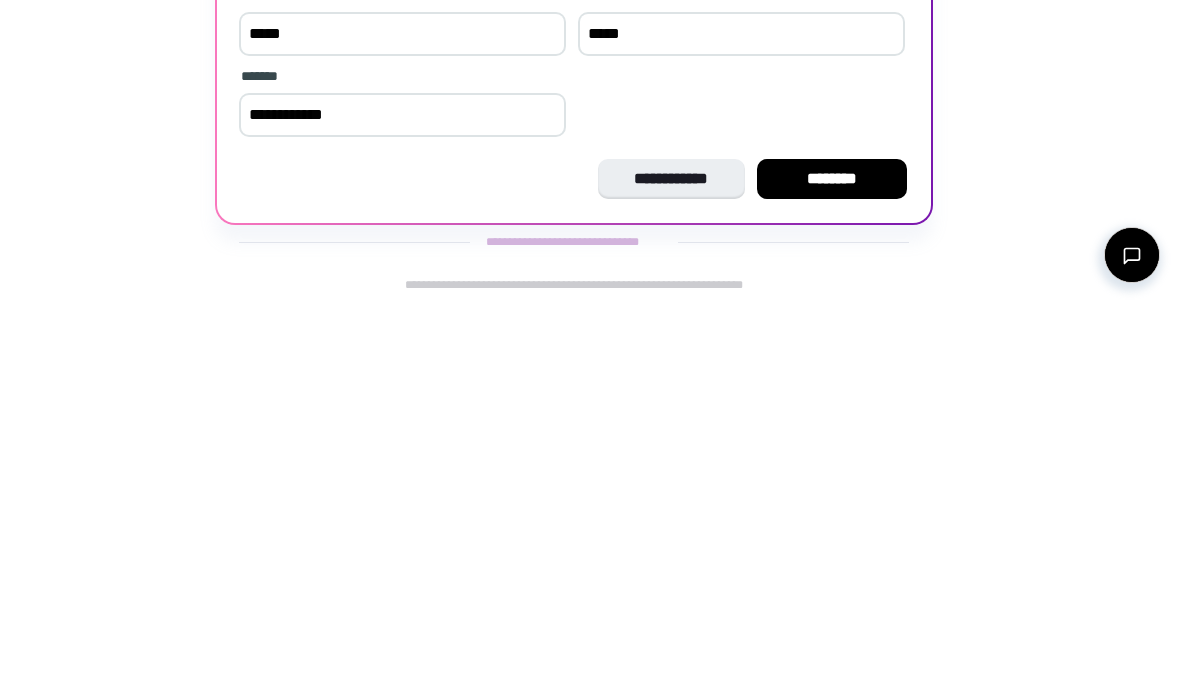 type on "**********" 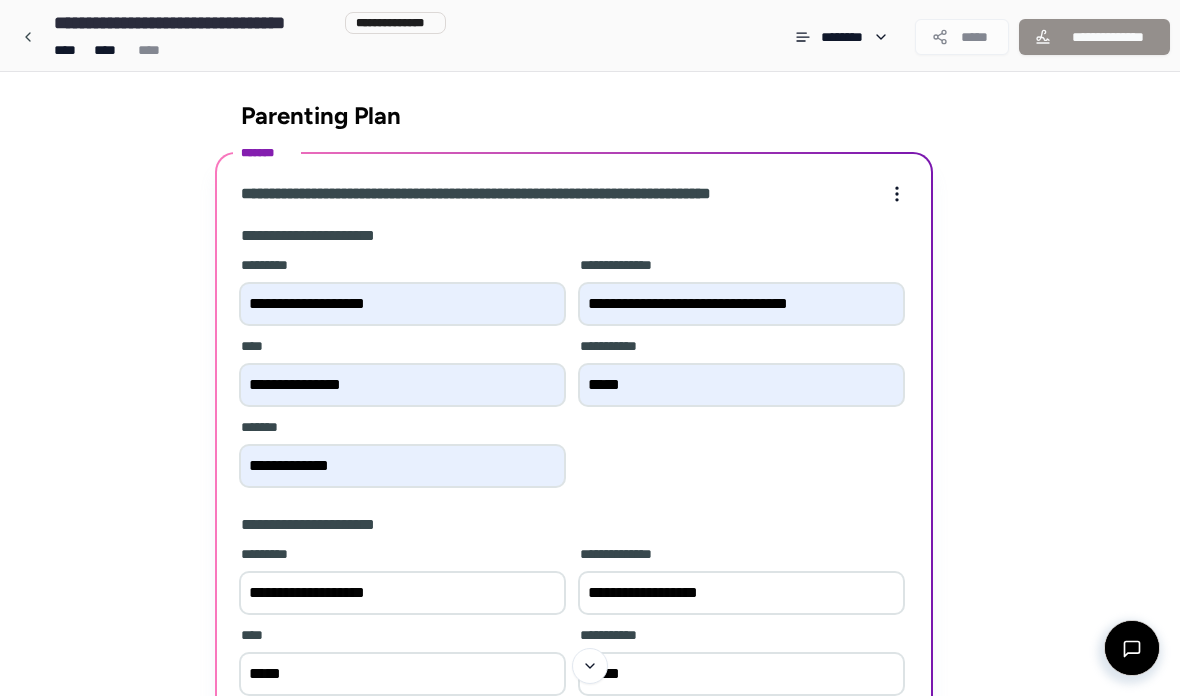 scroll, scrollTop: 170, scrollLeft: 0, axis: vertical 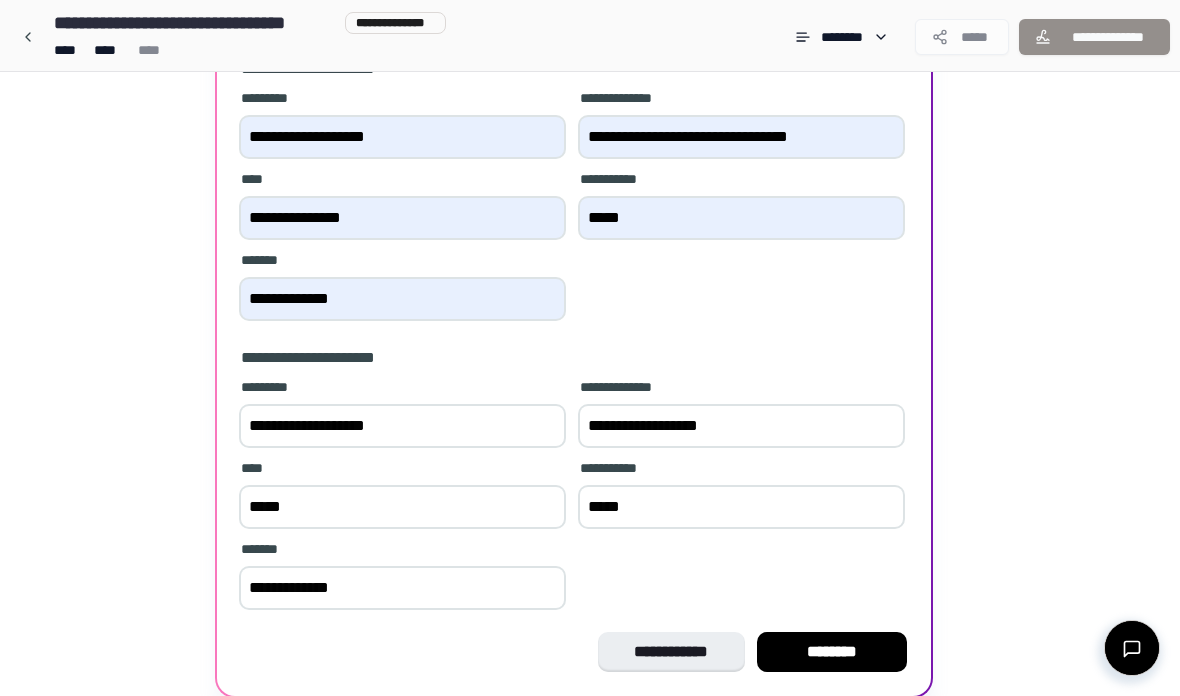 click on "********" at bounding box center (832, 652) 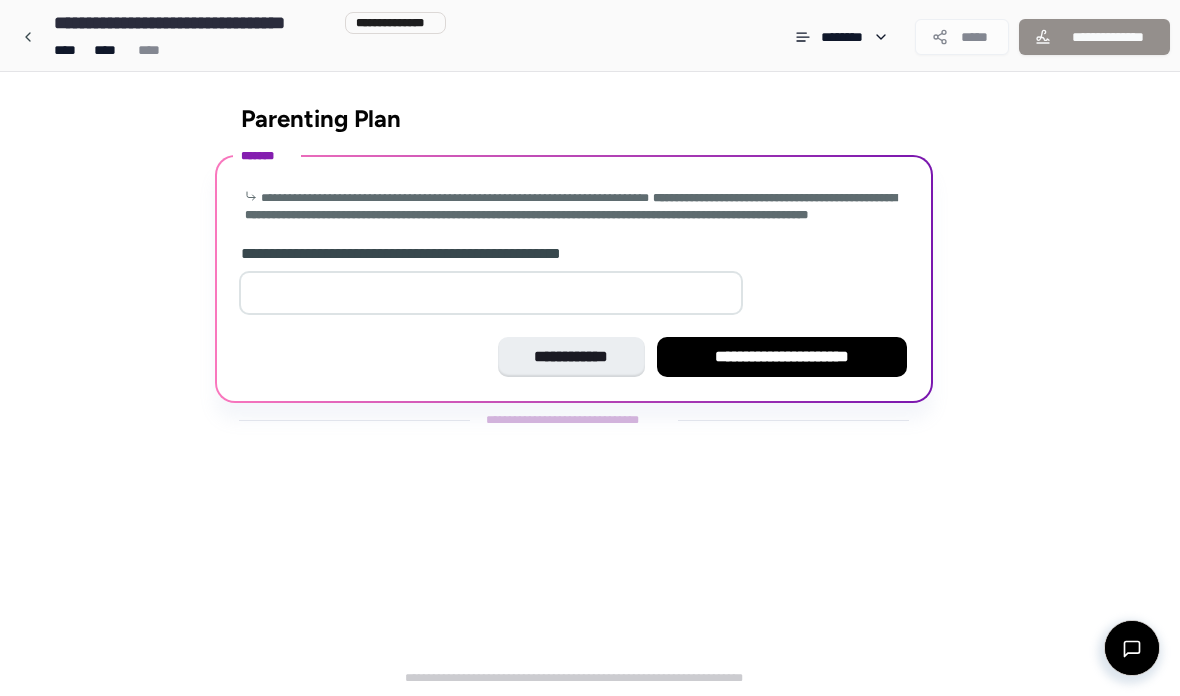 click at bounding box center (491, 293) 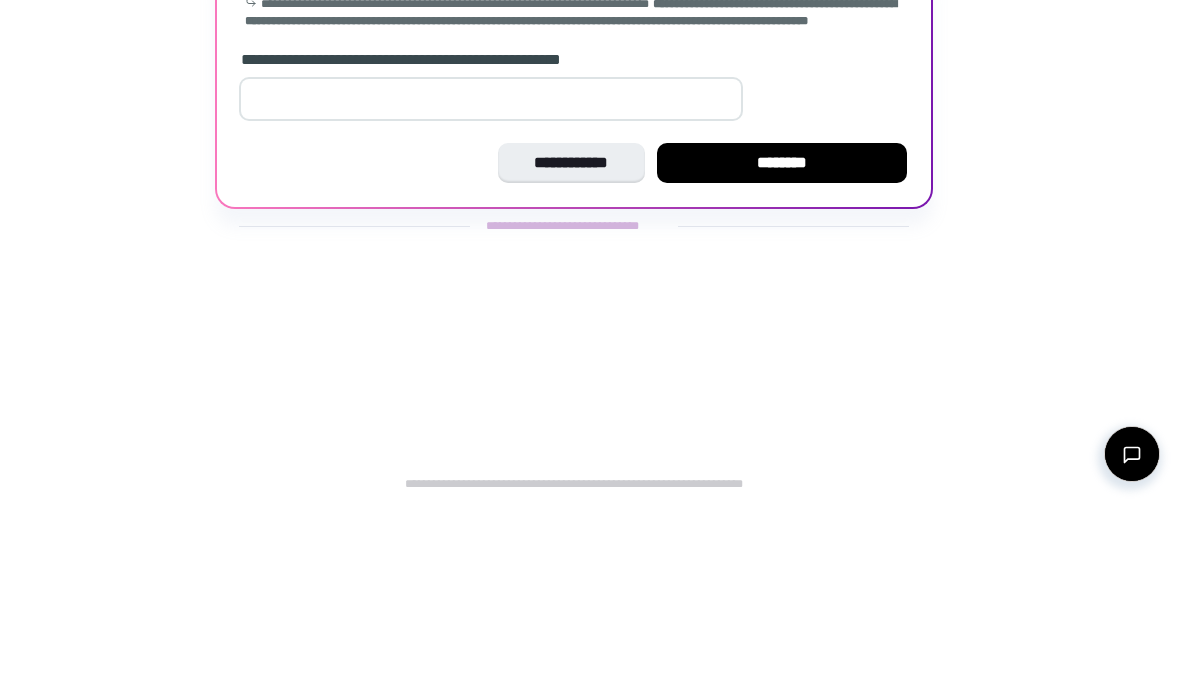 type on "*" 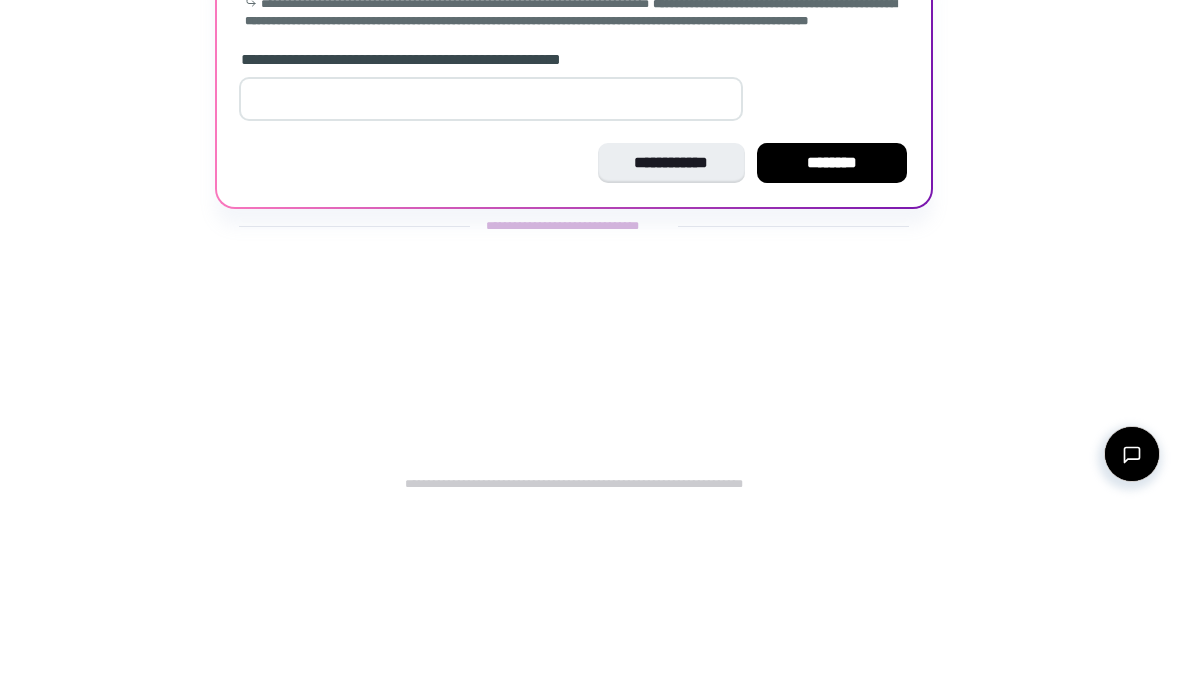 click on "********" at bounding box center (832, 357) 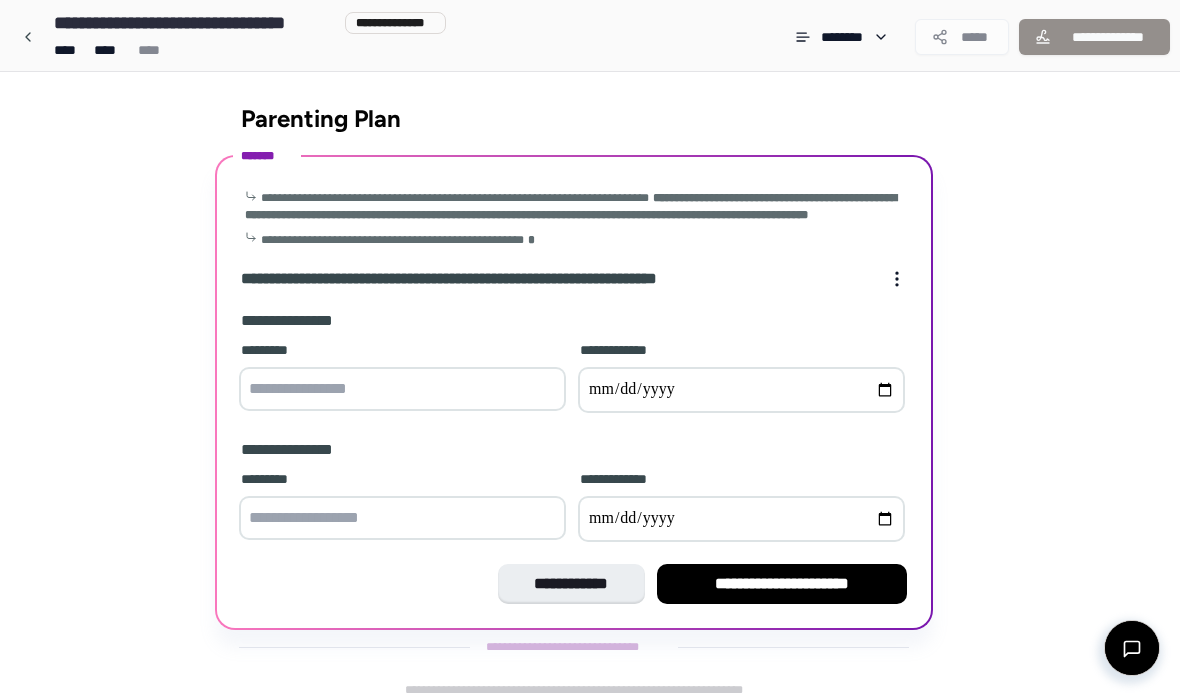 scroll, scrollTop: 24, scrollLeft: 0, axis: vertical 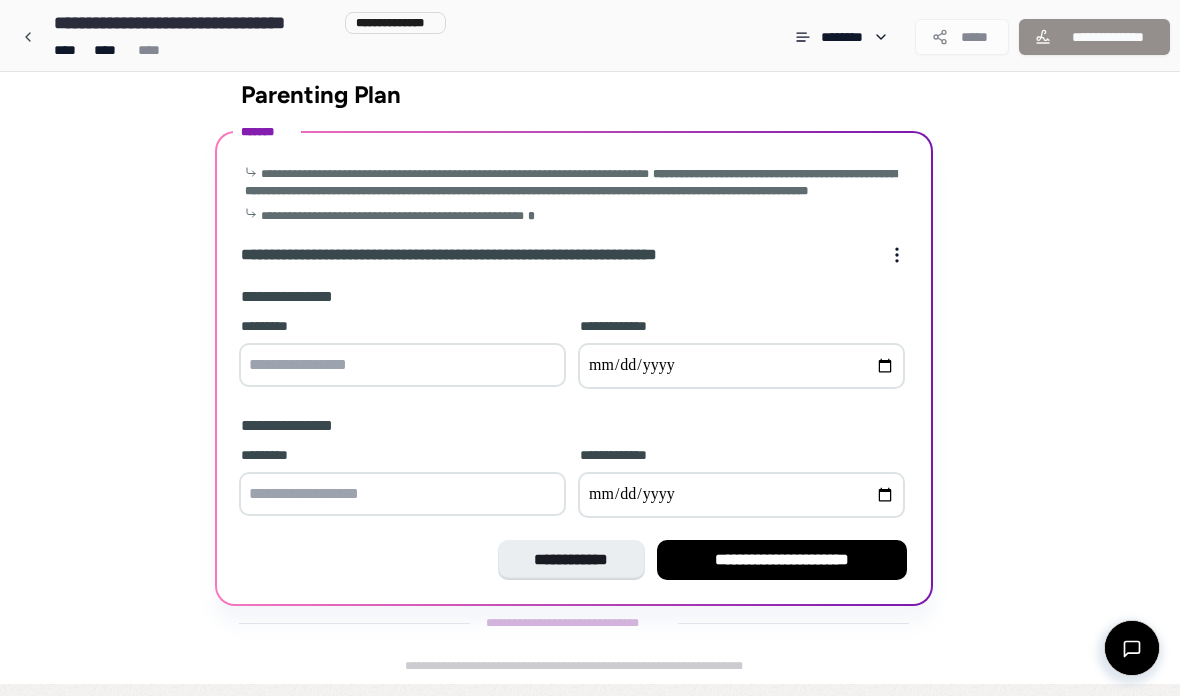 click at bounding box center (402, 365) 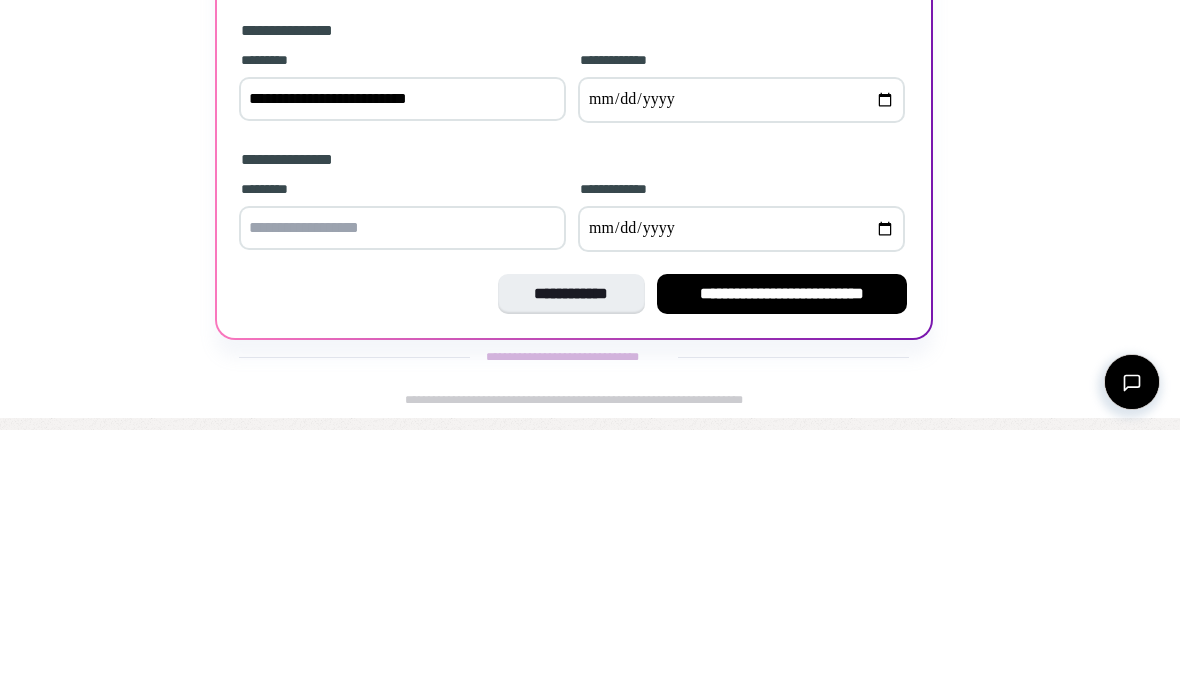 click at bounding box center (741, 366) 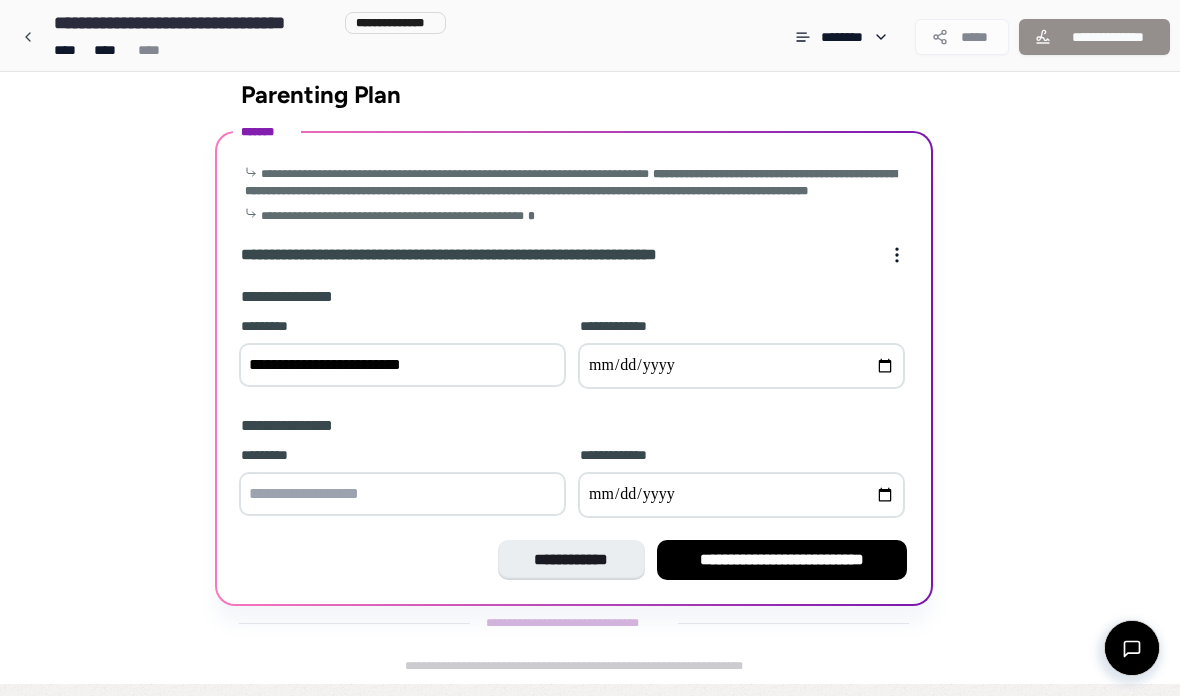 click on "**********" at bounding box center (741, 366) 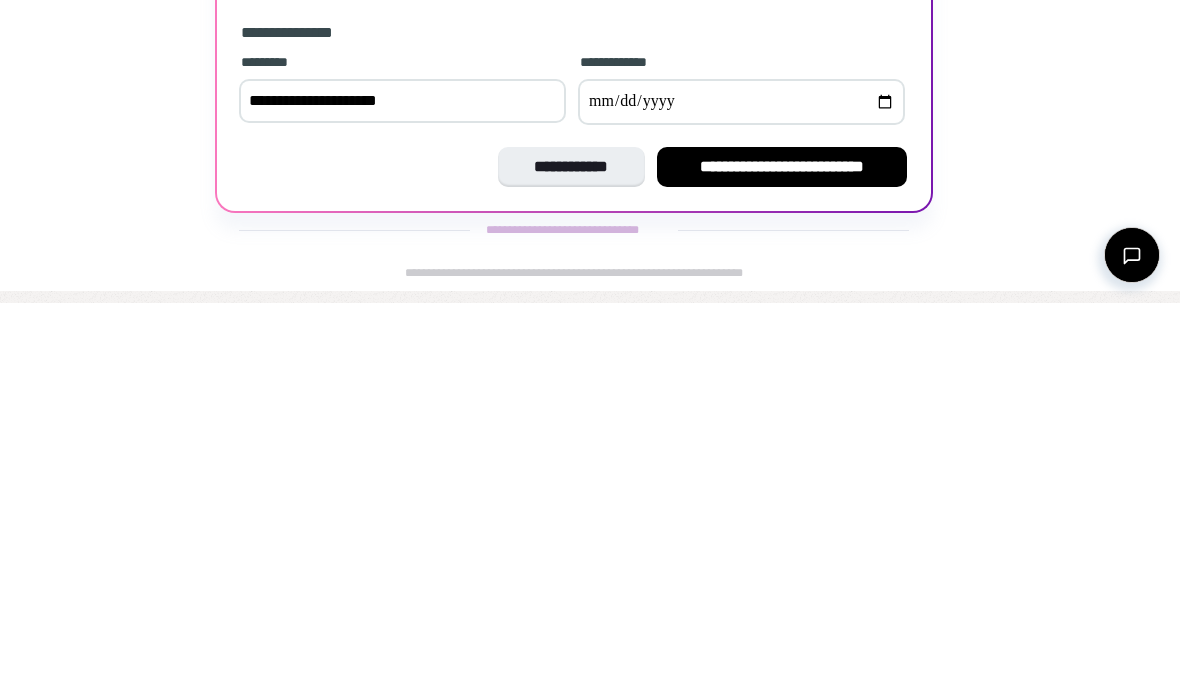 type on "**********" 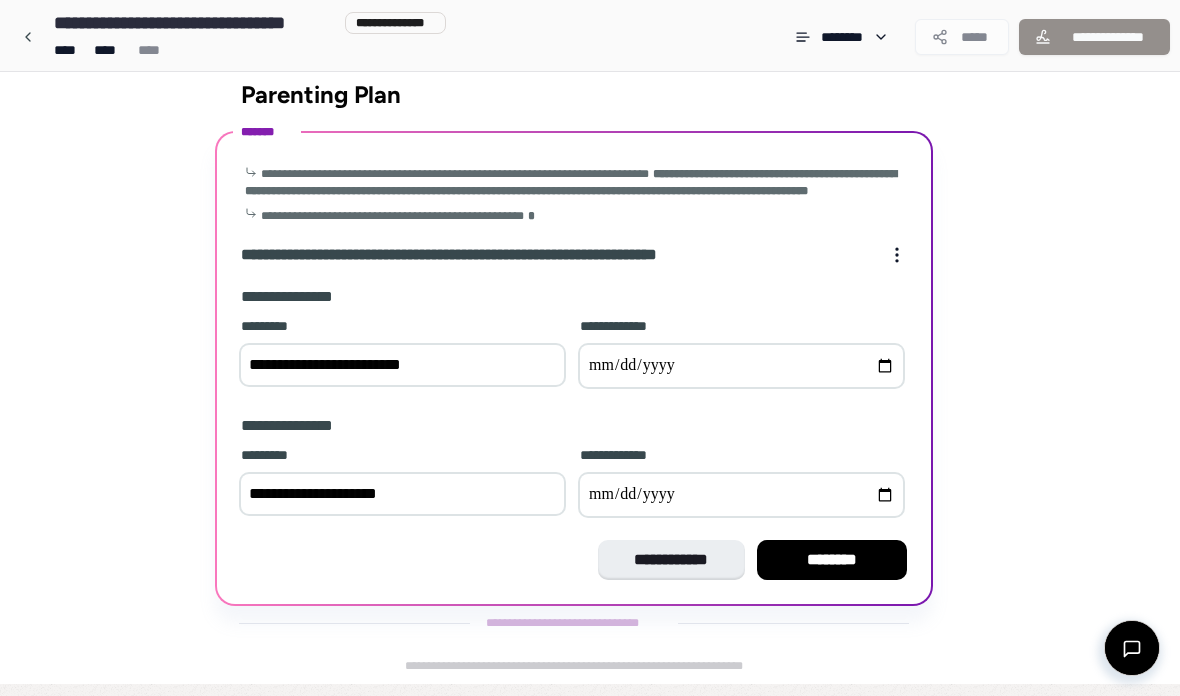 type on "**********" 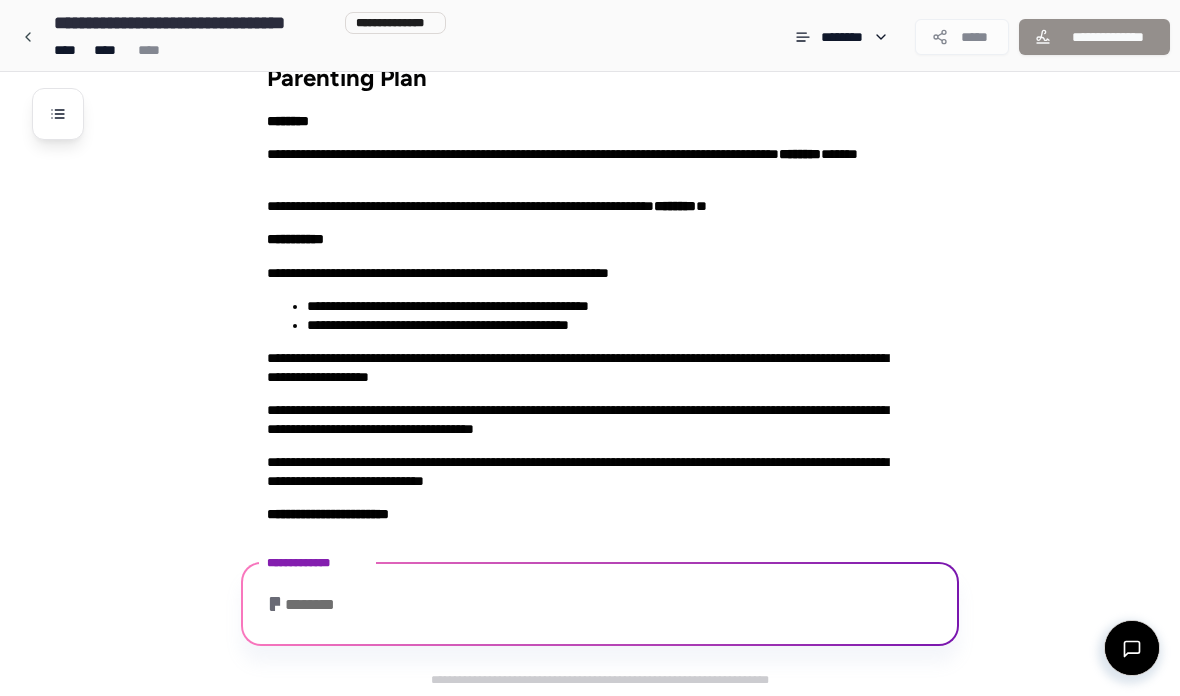 scroll, scrollTop: 200, scrollLeft: 0, axis: vertical 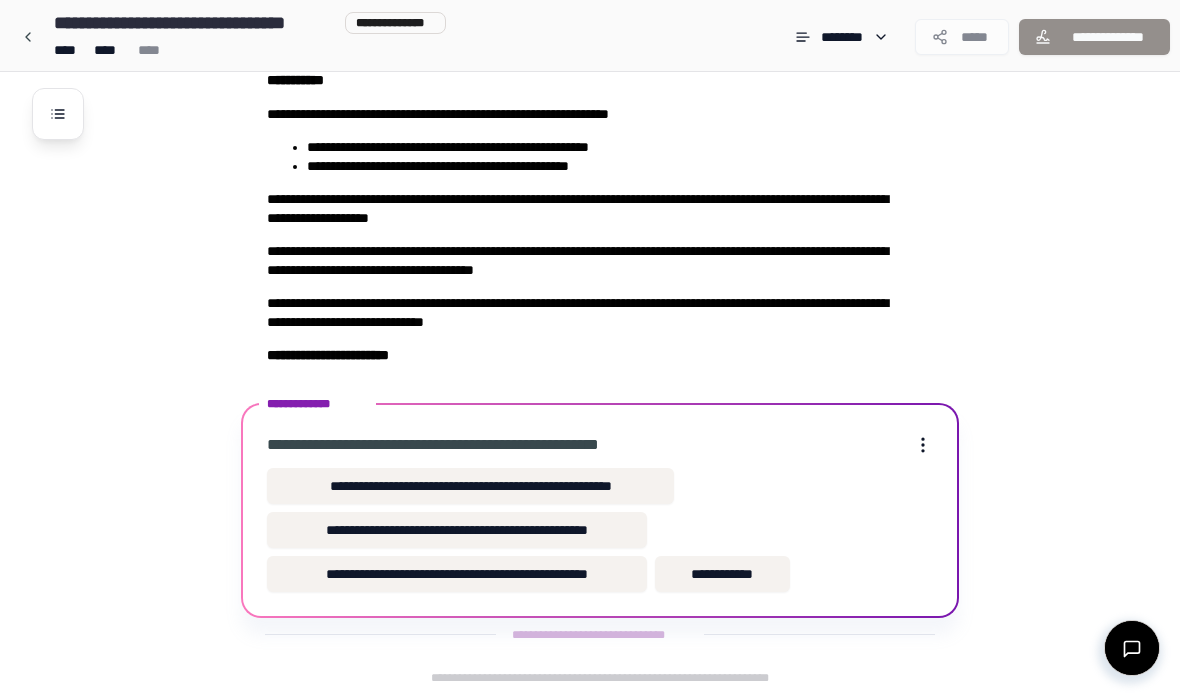 click on "**********" at bounding box center [470, 486] 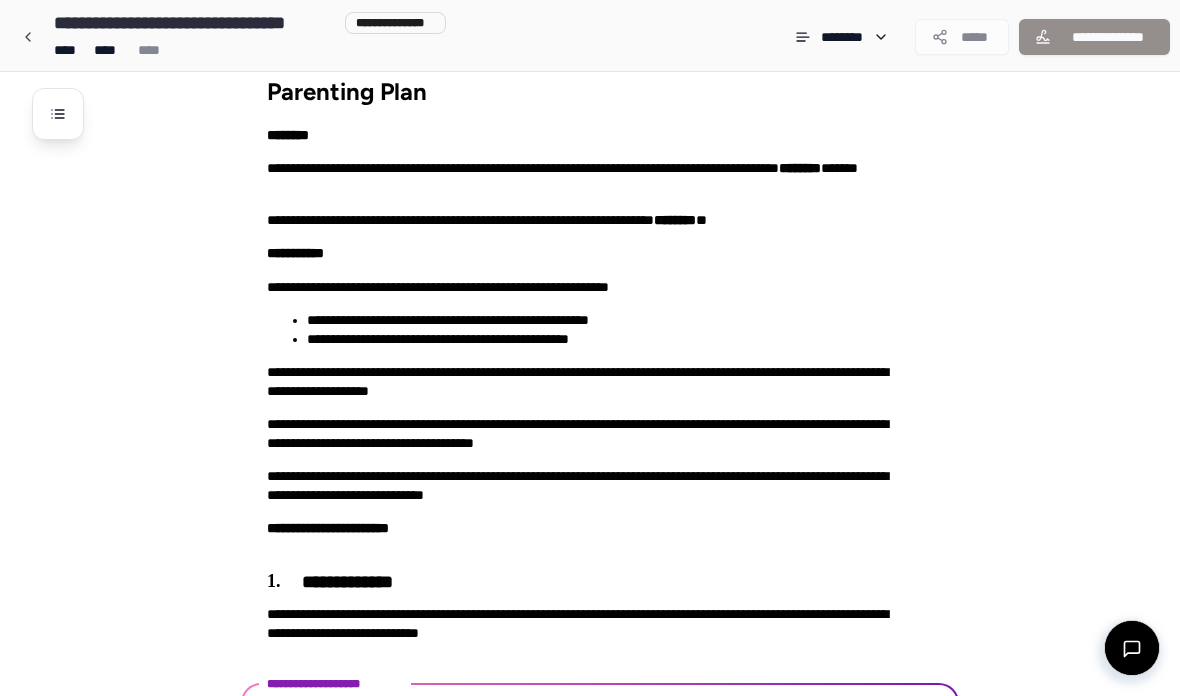 scroll, scrollTop: 149, scrollLeft: 0, axis: vertical 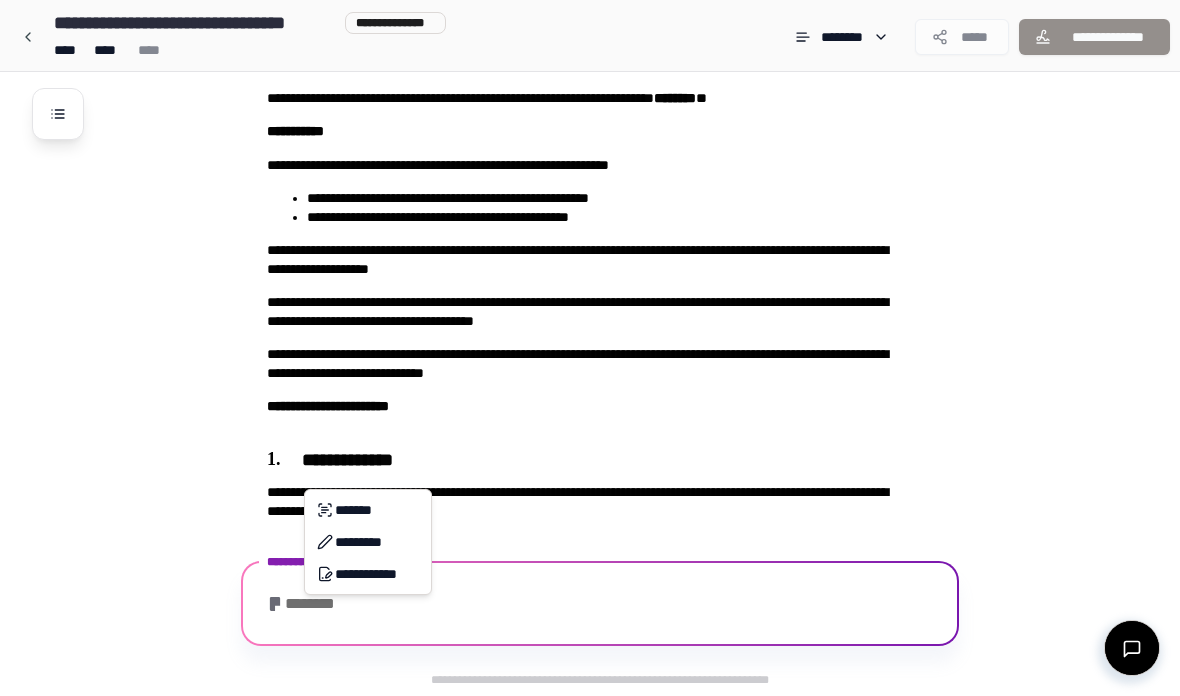 click on "**********" at bounding box center [590, 273] 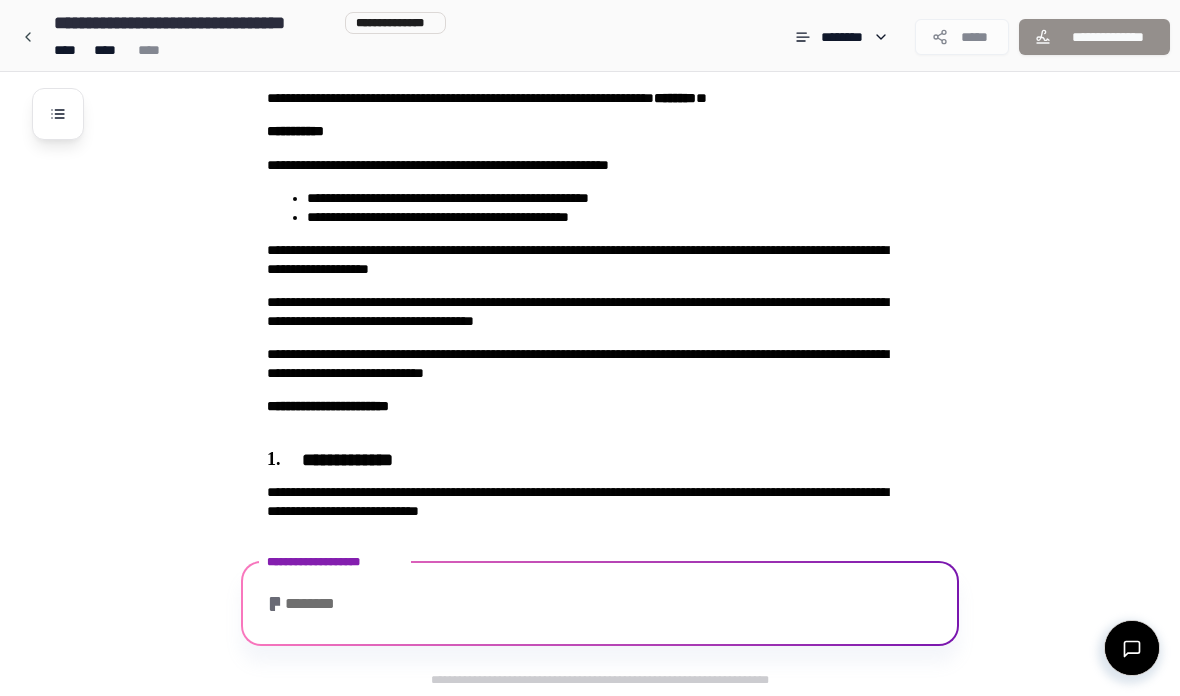 scroll, scrollTop: 263, scrollLeft: 0, axis: vertical 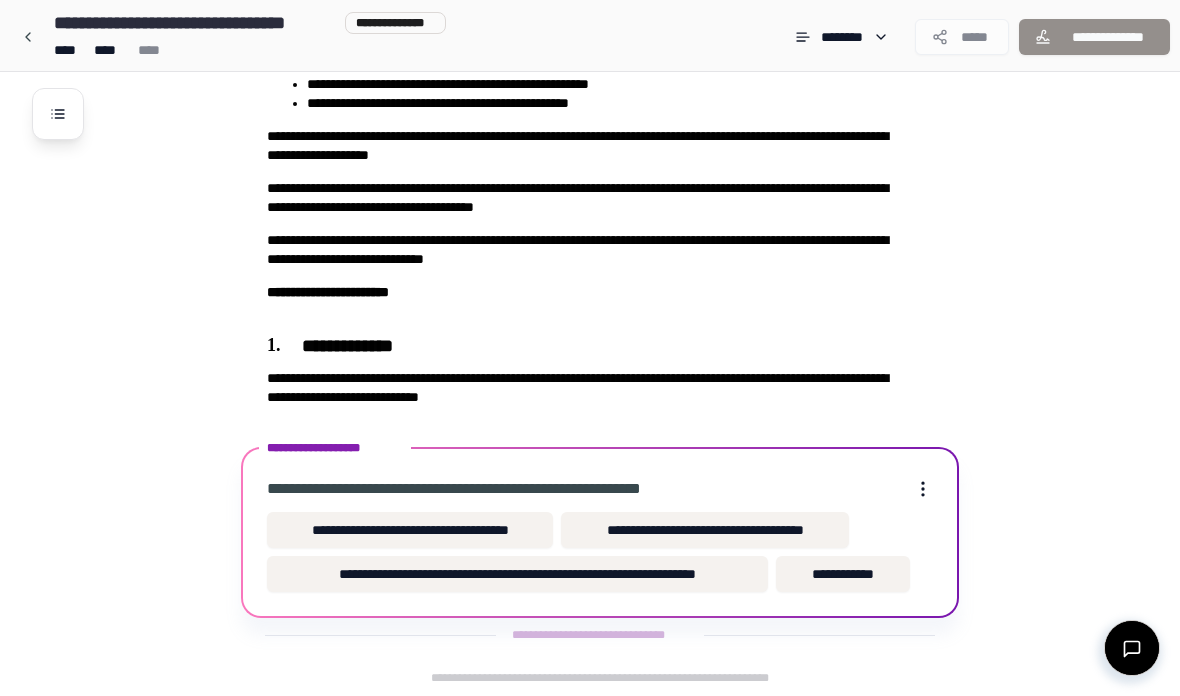 click on "**********" at bounding box center (410, 530) 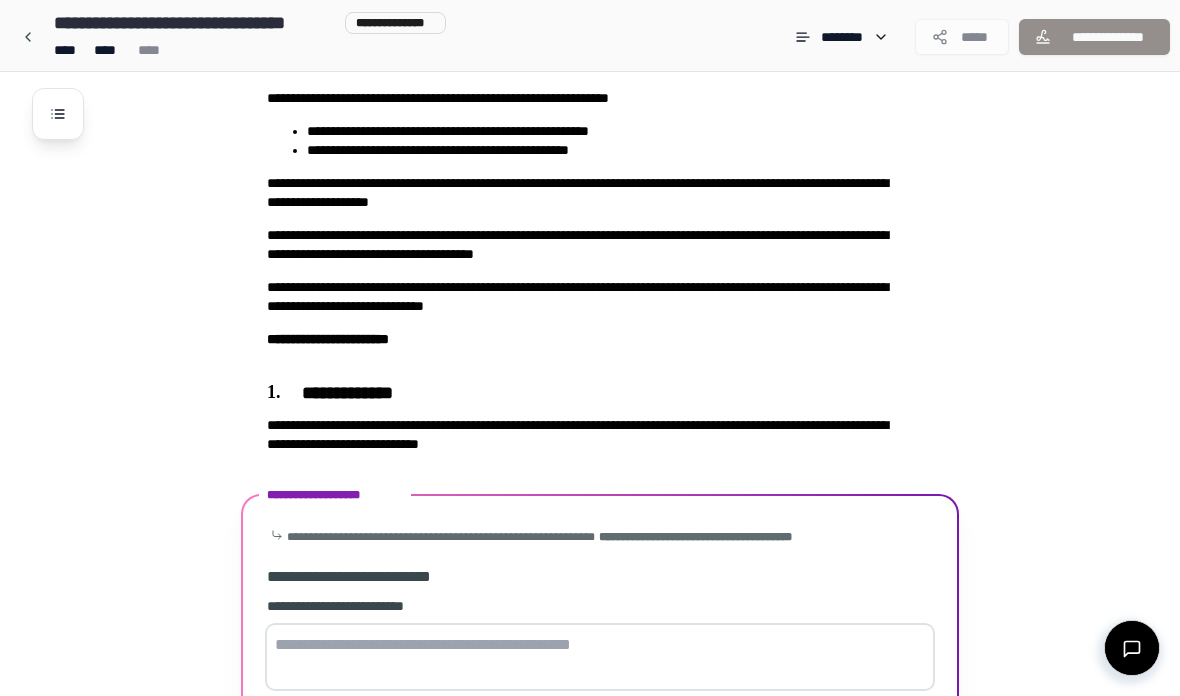 scroll, scrollTop: 587, scrollLeft: 0, axis: vertical 